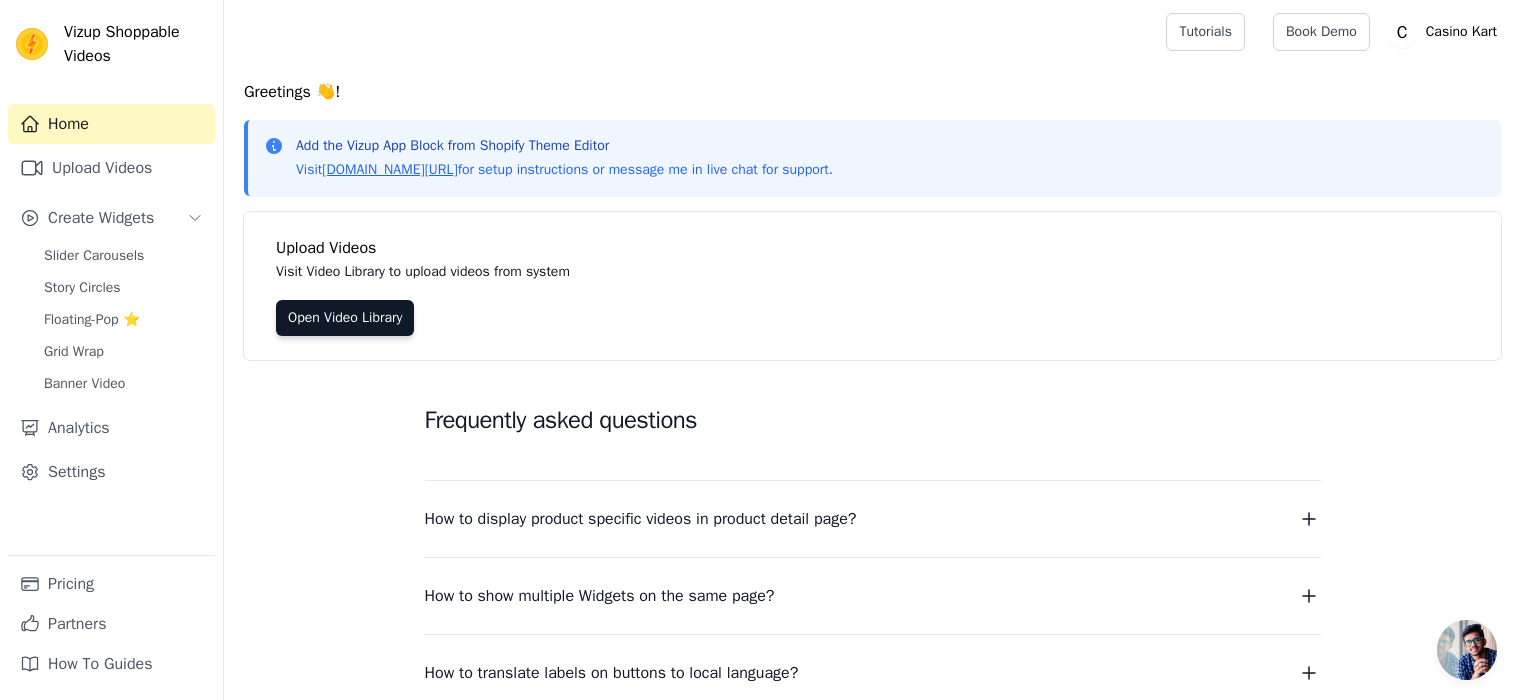 scroll, scrollTop: 0, scrollLeft: 0, axis: both 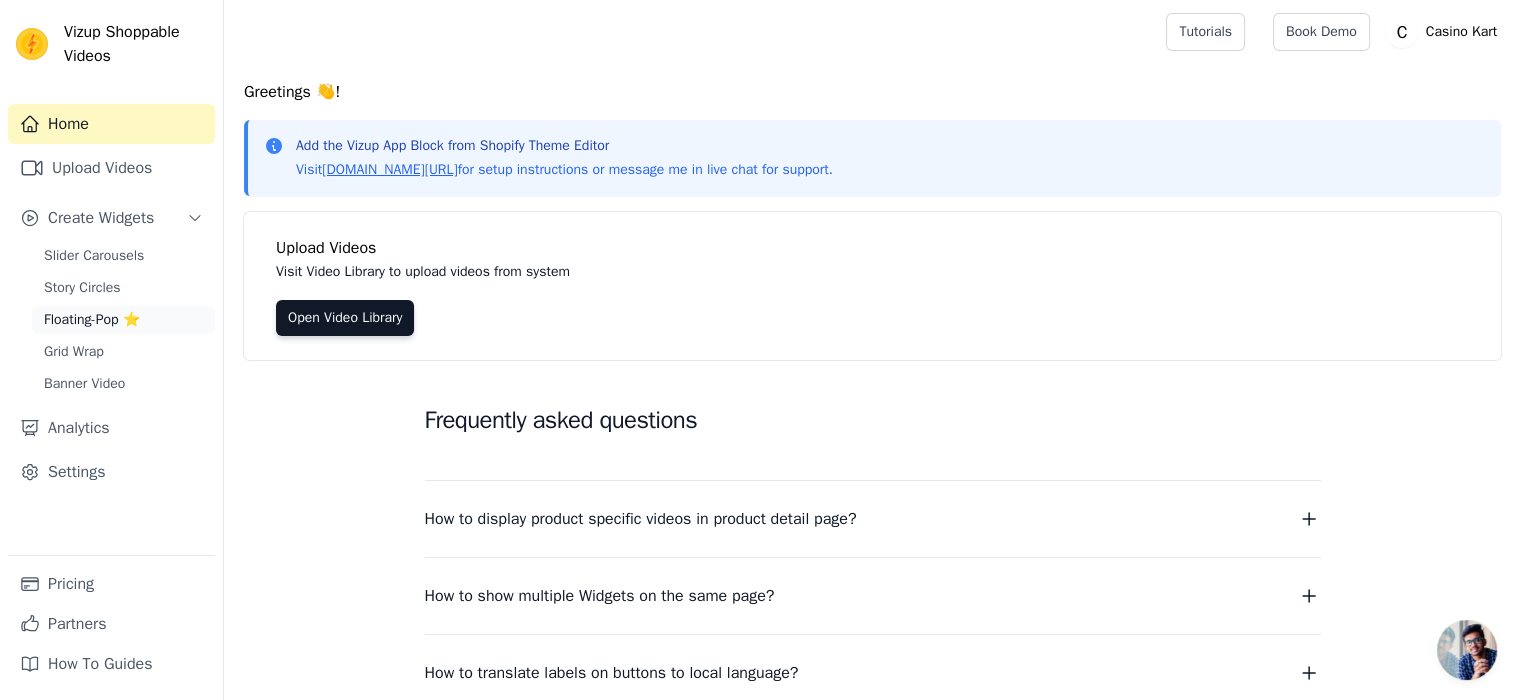 click on "Floating-Pop ⭐" at bounding box center (92, 320) 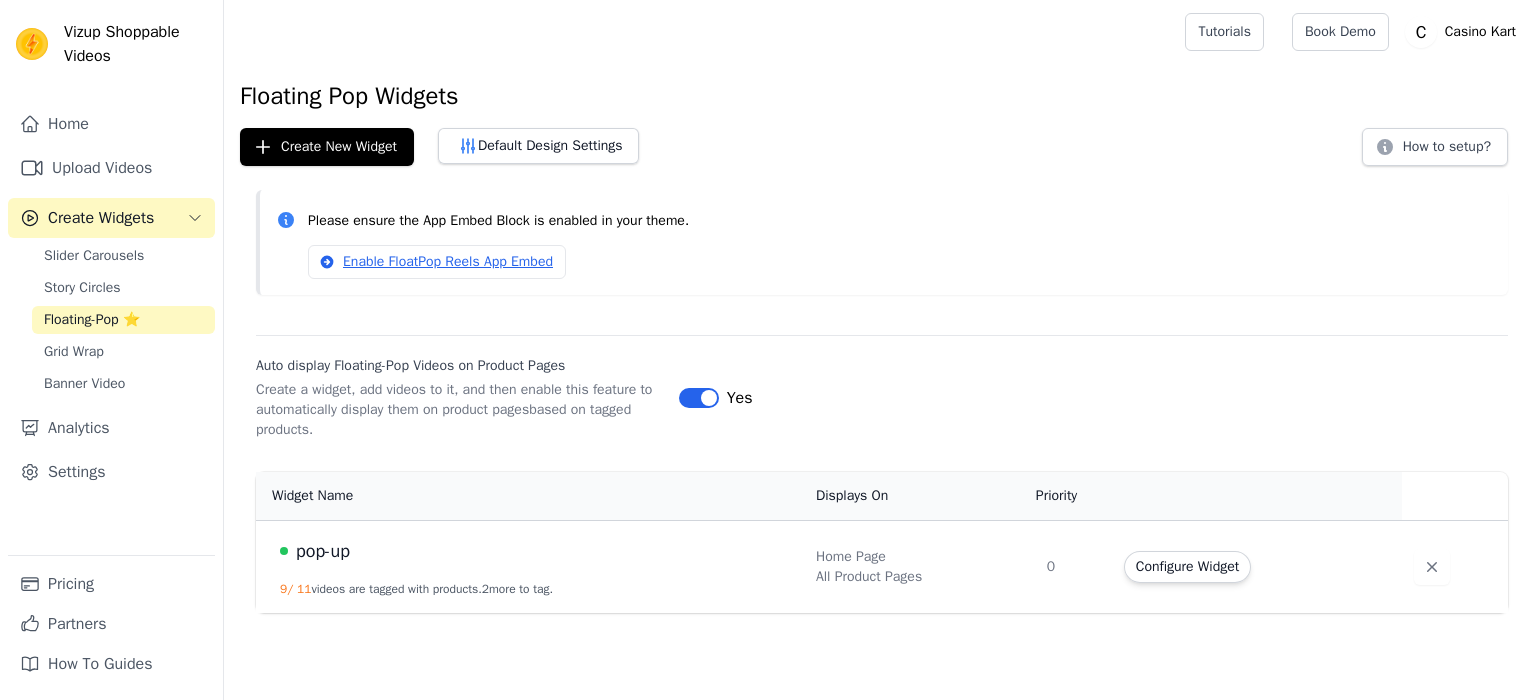 scroll, scrollTop: 0, scrollLeft: 0, axis: both 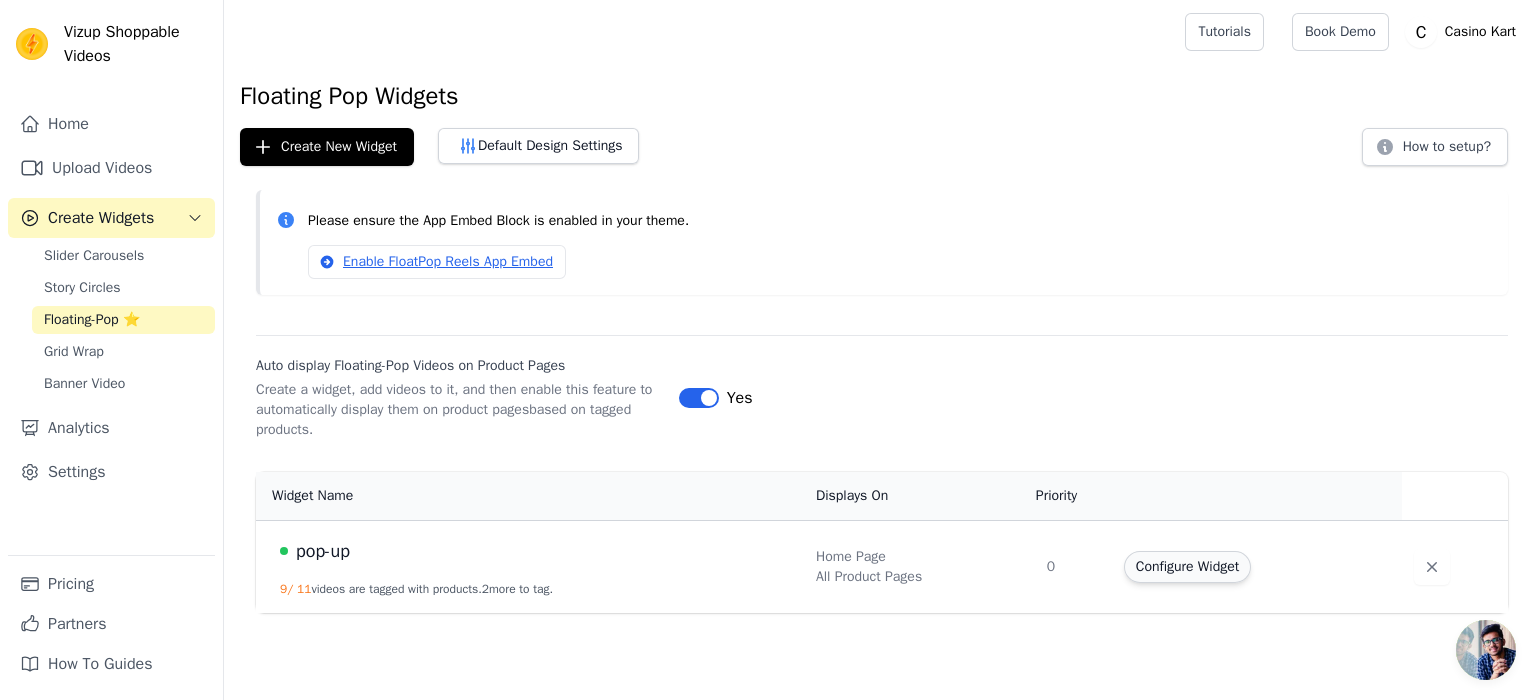 click on "Configure Widget" at bounding box center (1187, 567) 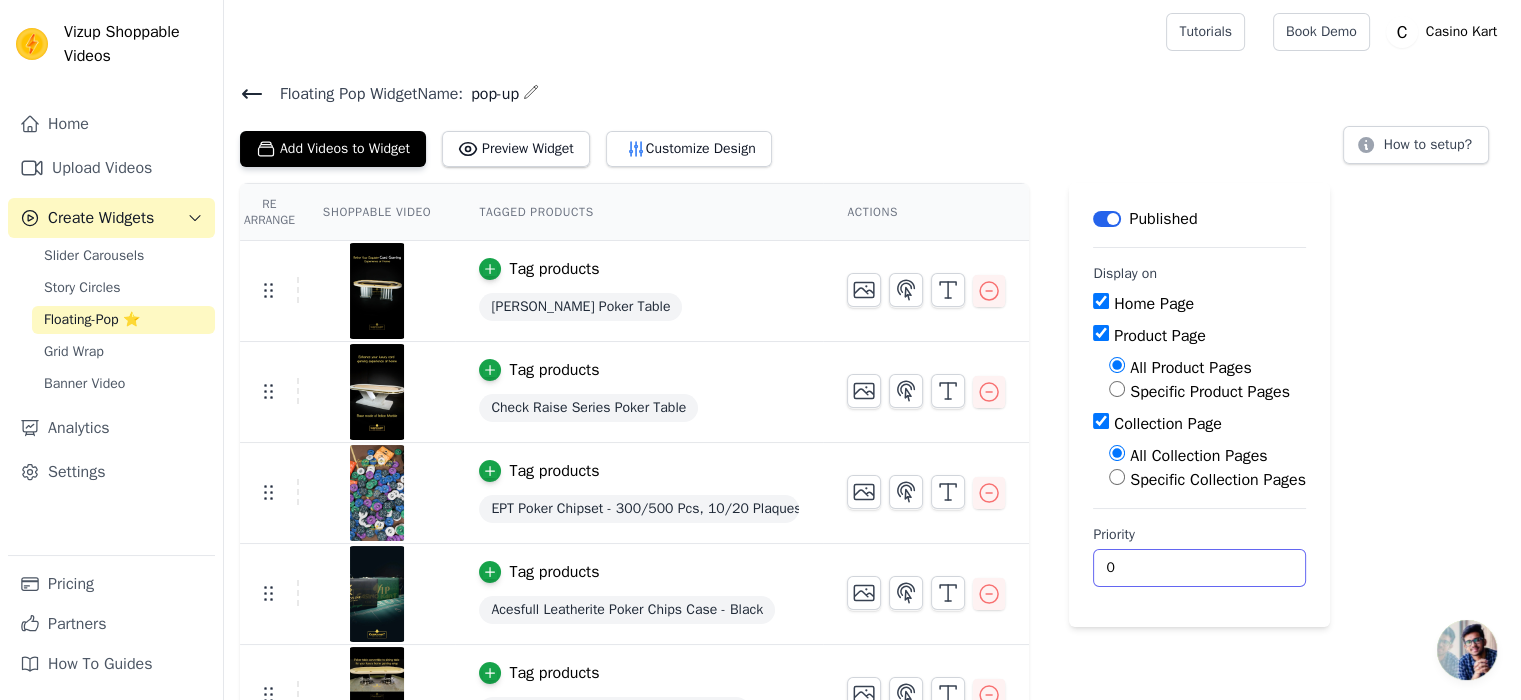 click on "0" at bounding box center [1199, 568] 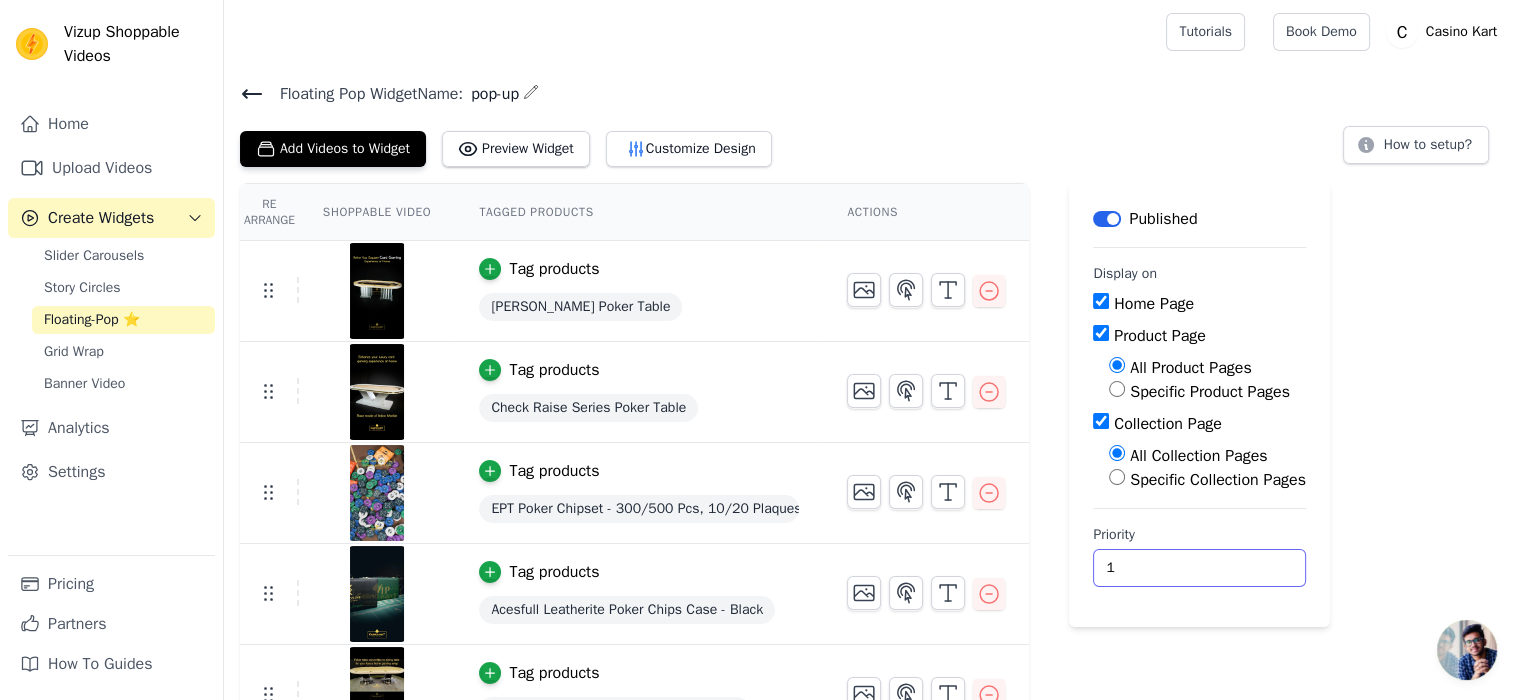 type on "1" 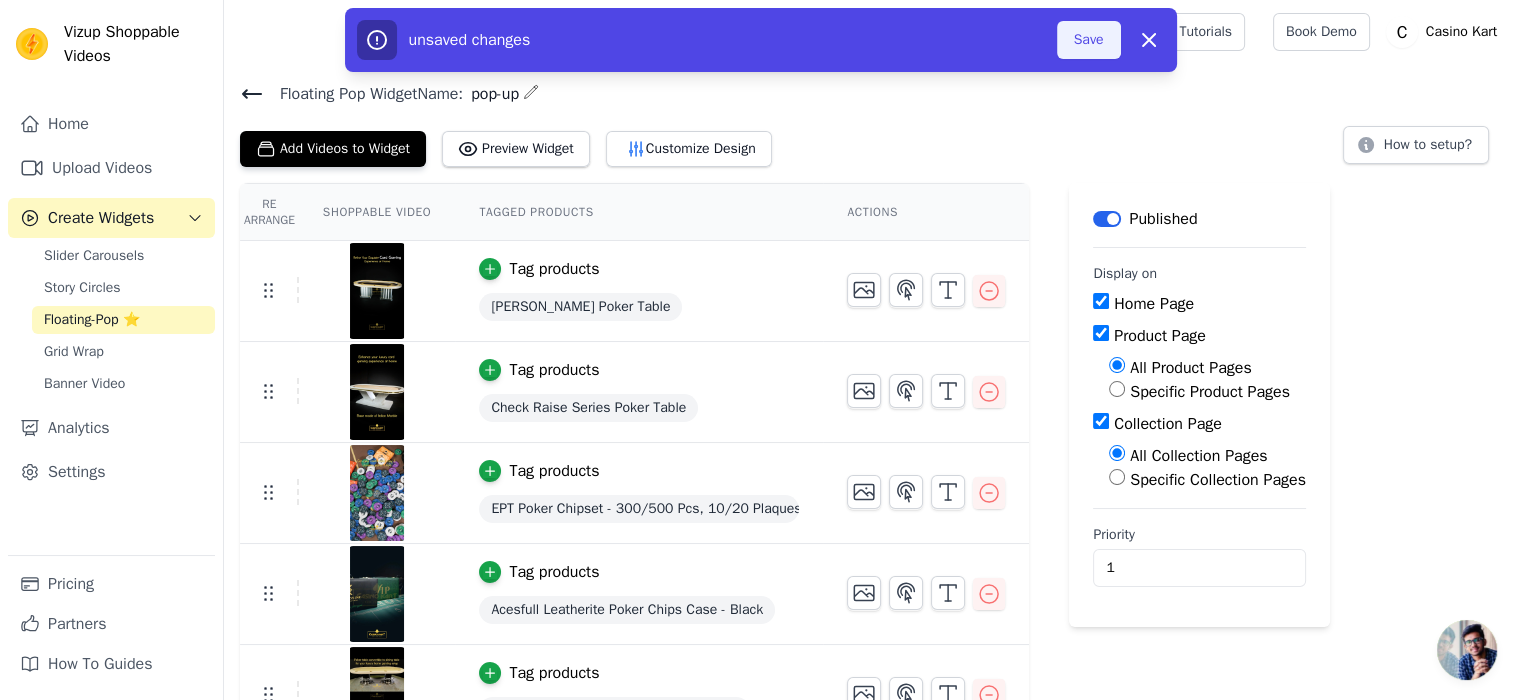 click on "Save" at bounding box center (1089, 40) 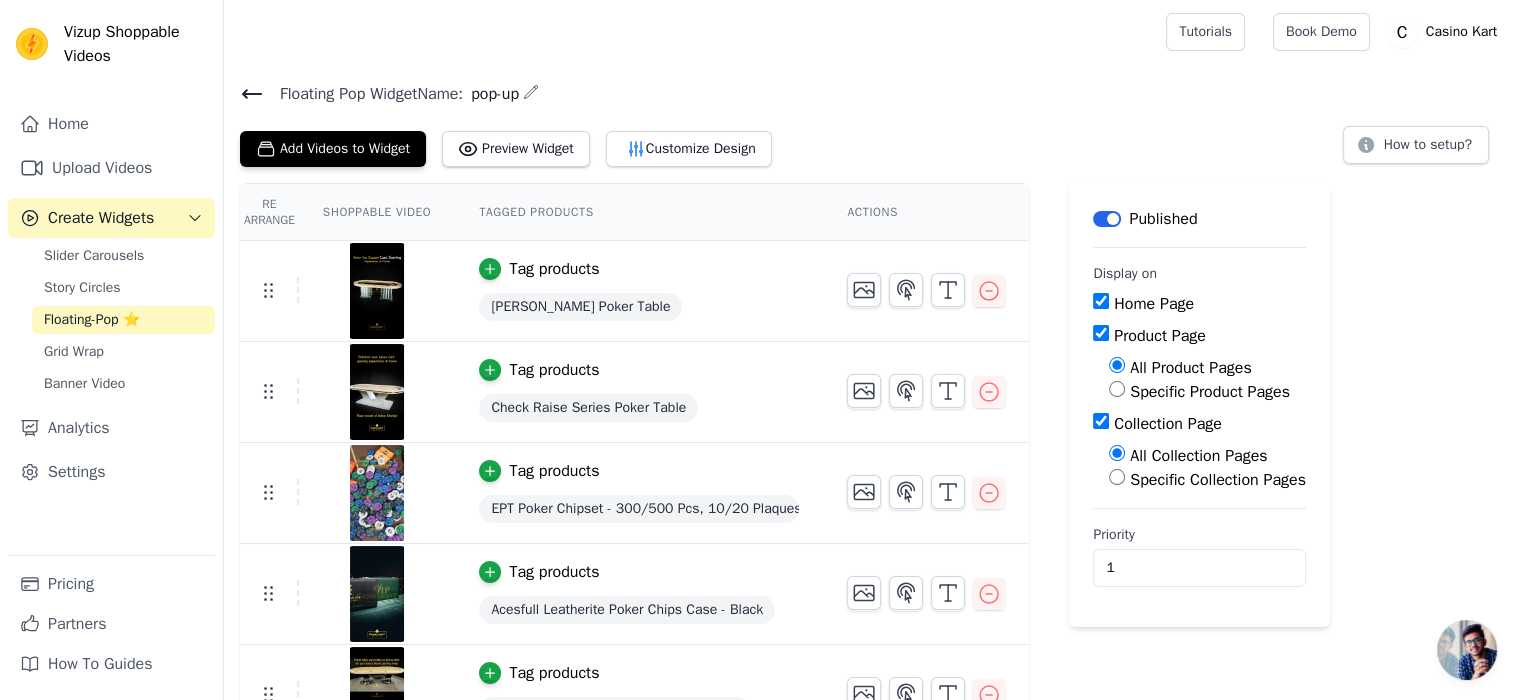 click 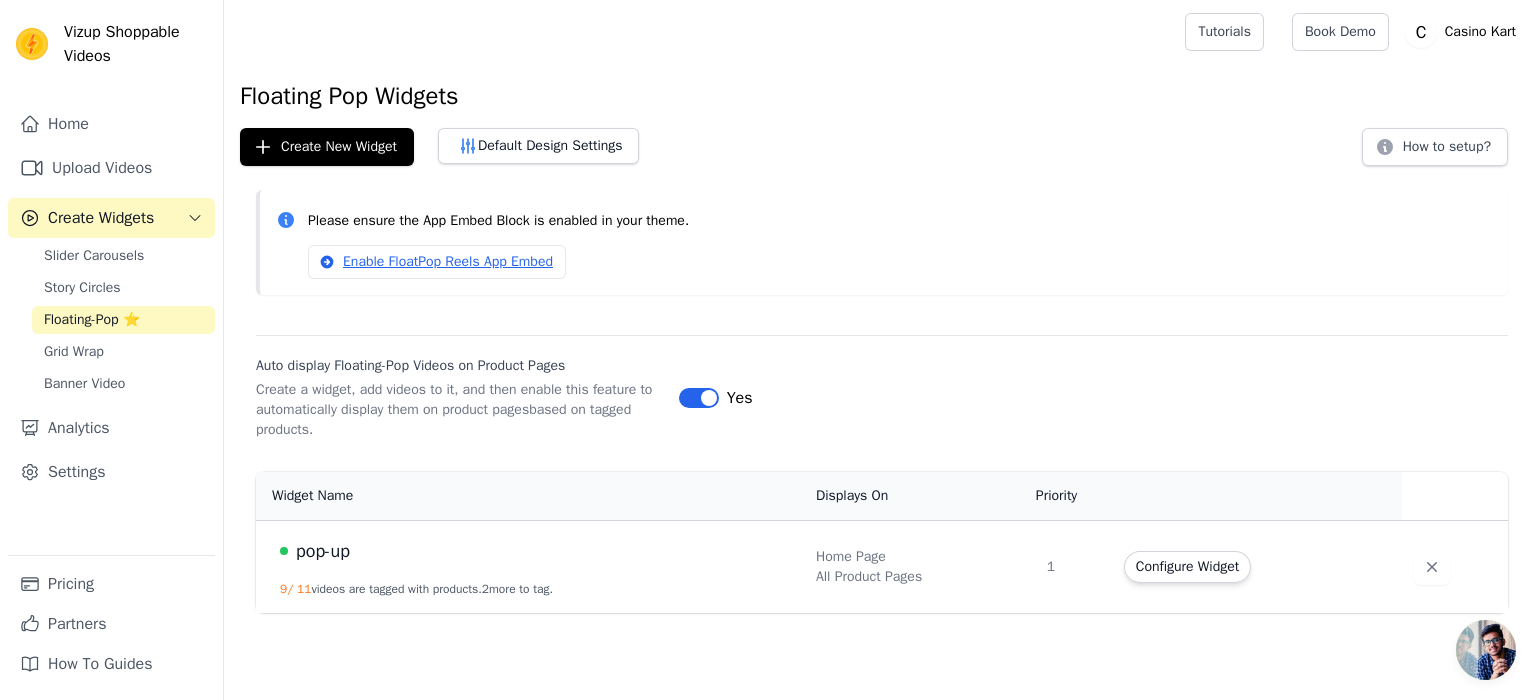 click on "11" at bounding box center (304, 589) 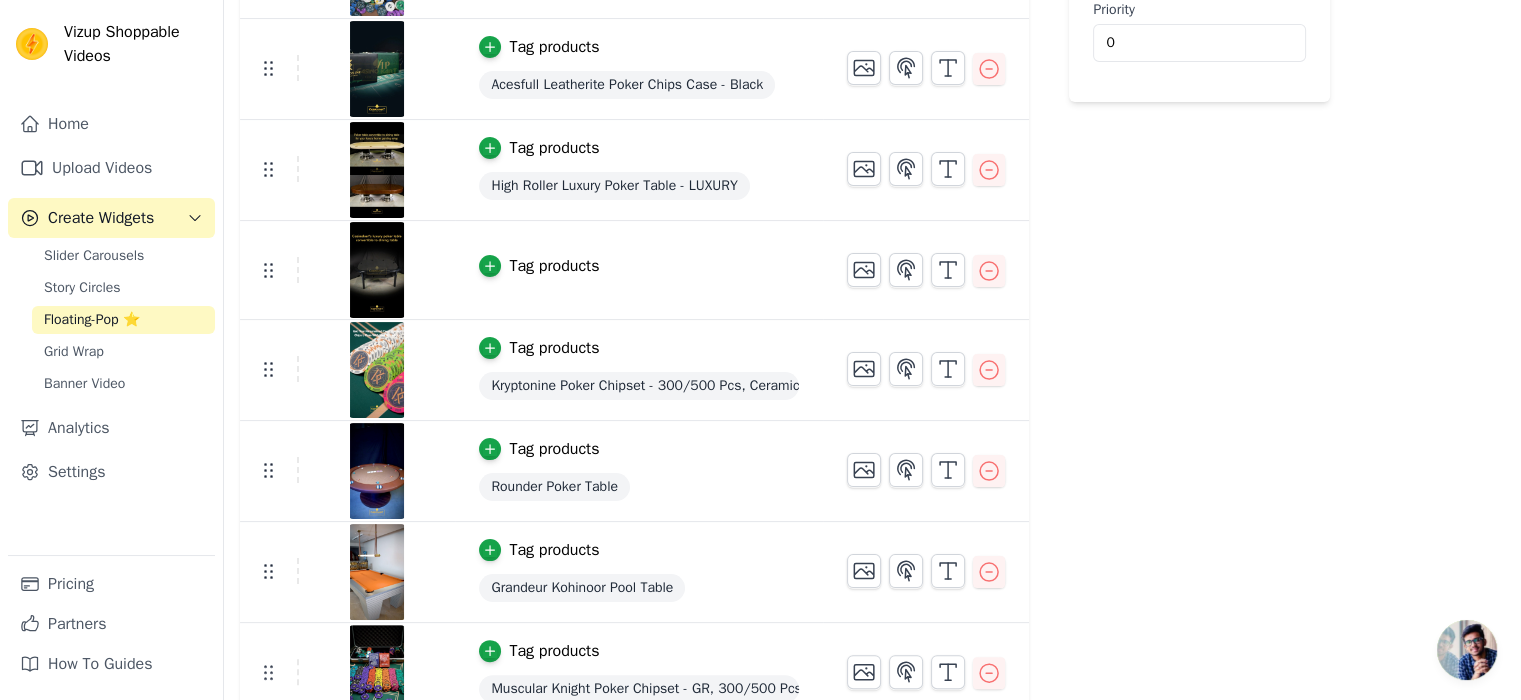 scroll, scrollTop: 644, scrollLeft: 0, axis: vertical 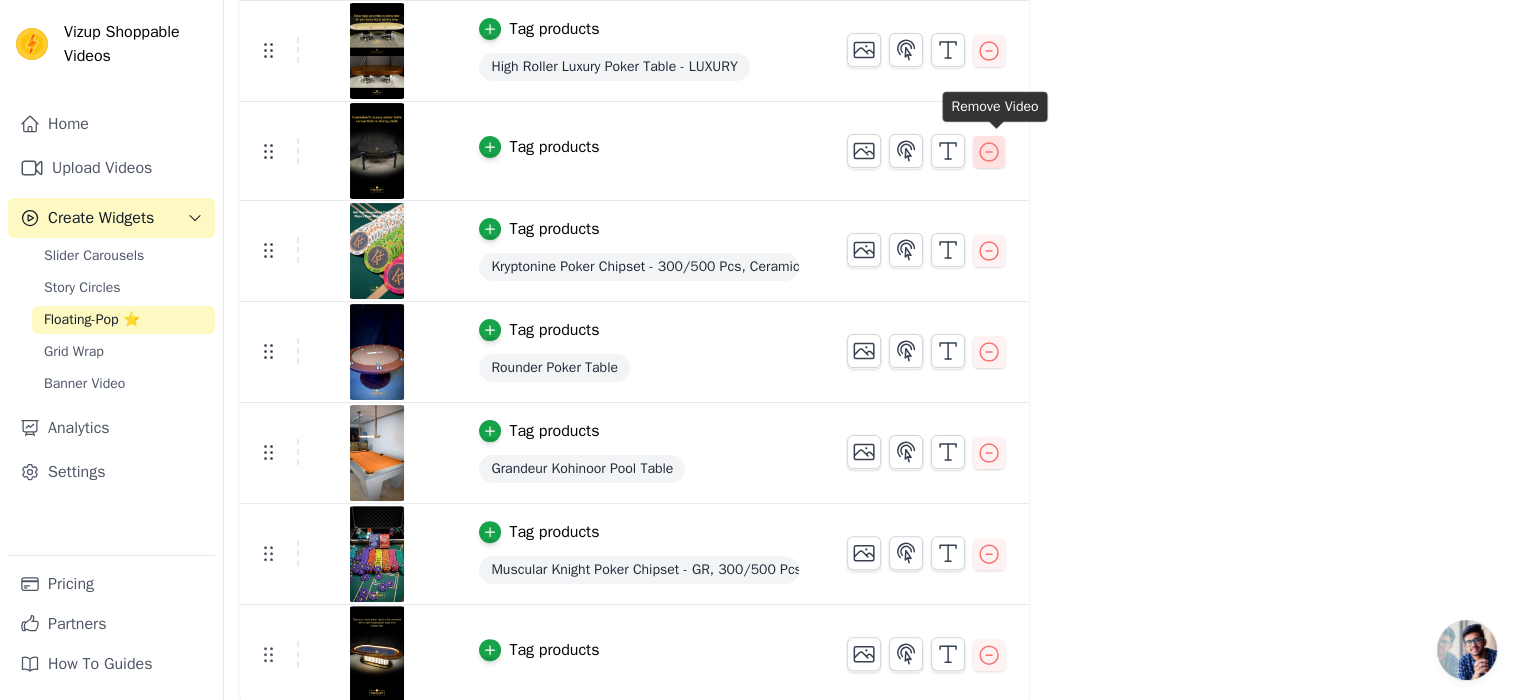 click 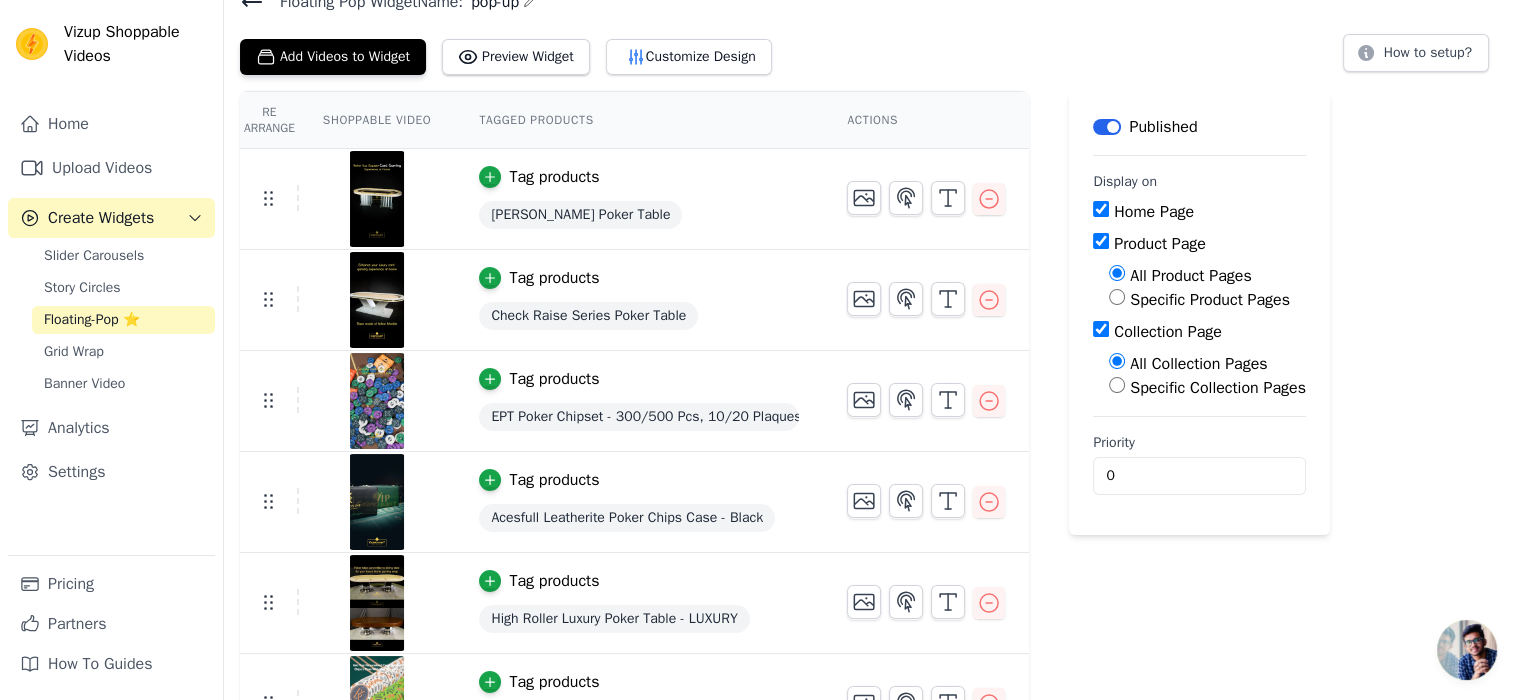 scroll, scrollTop: 0, scrollLeft: 0, axis: both 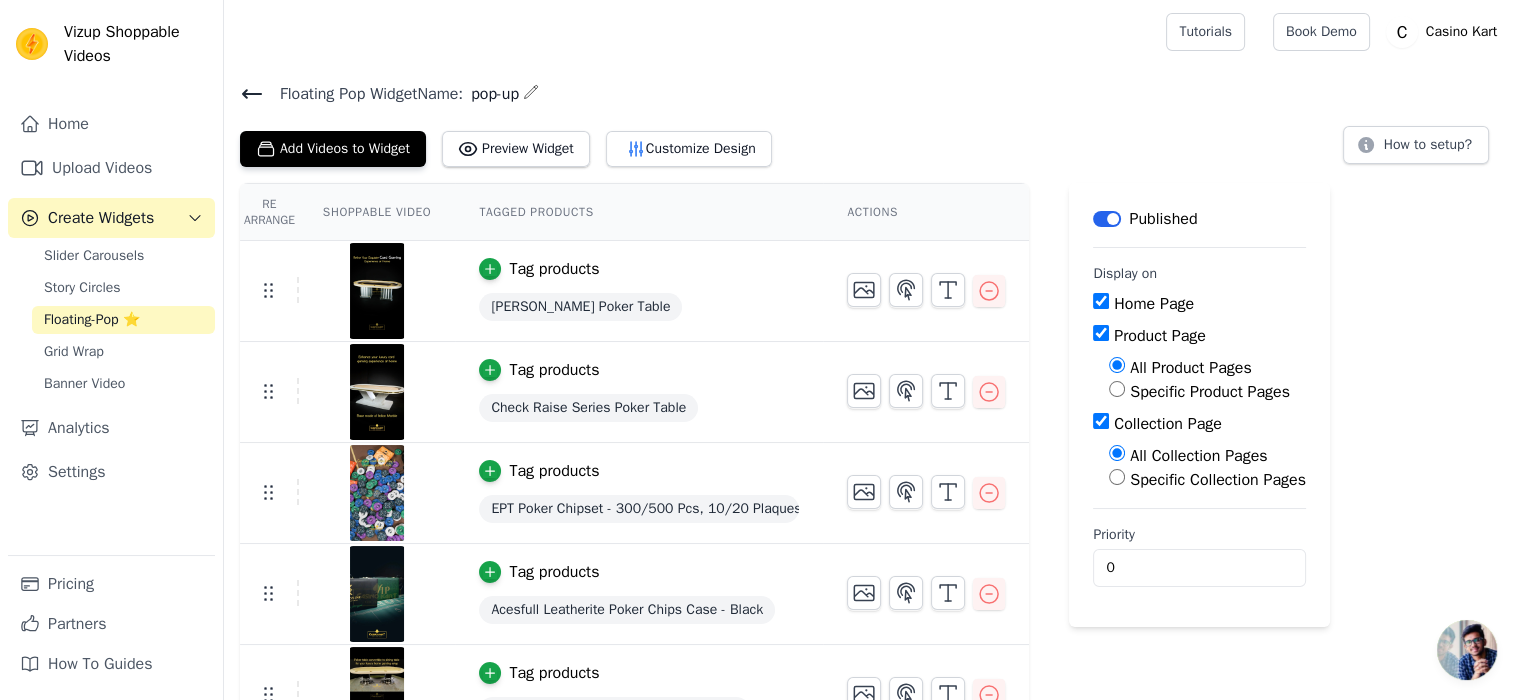 click 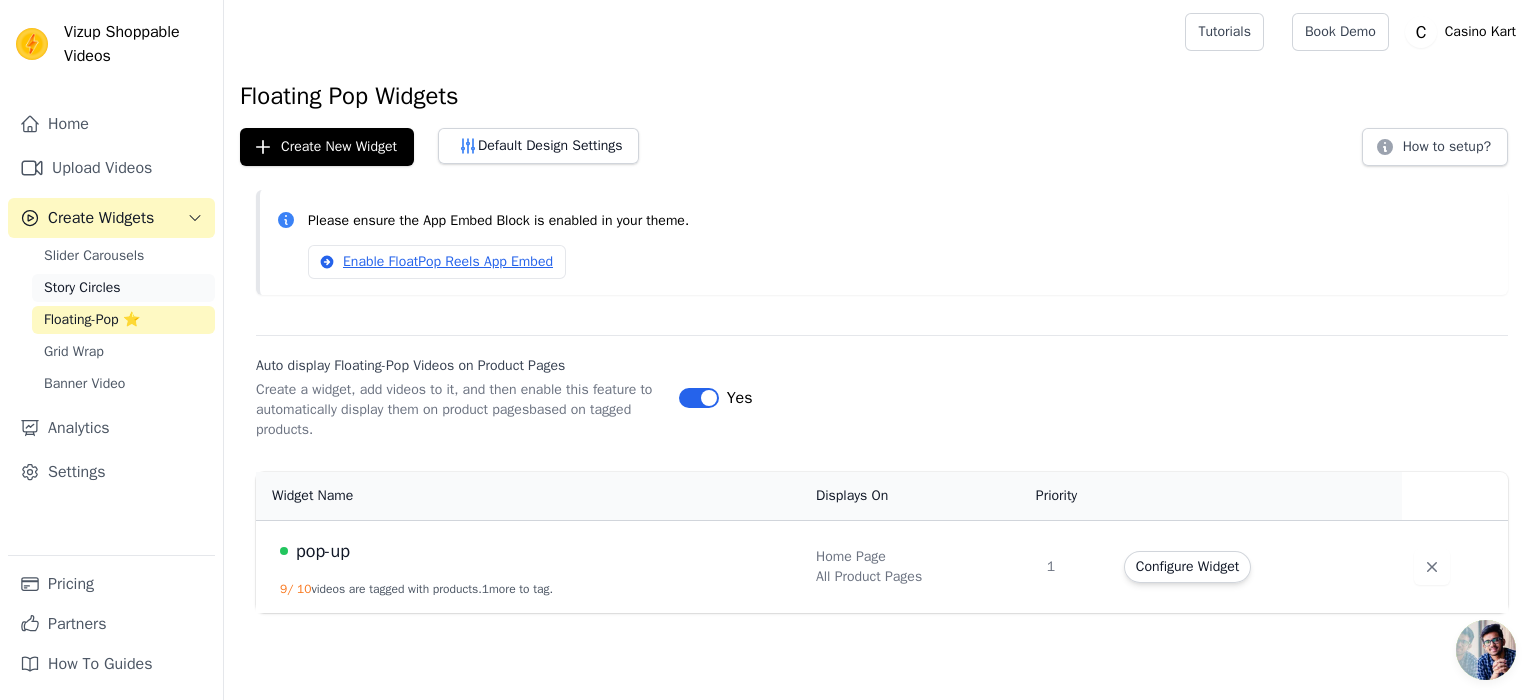 click on "Story Circles" at bounding box center (123, 288) 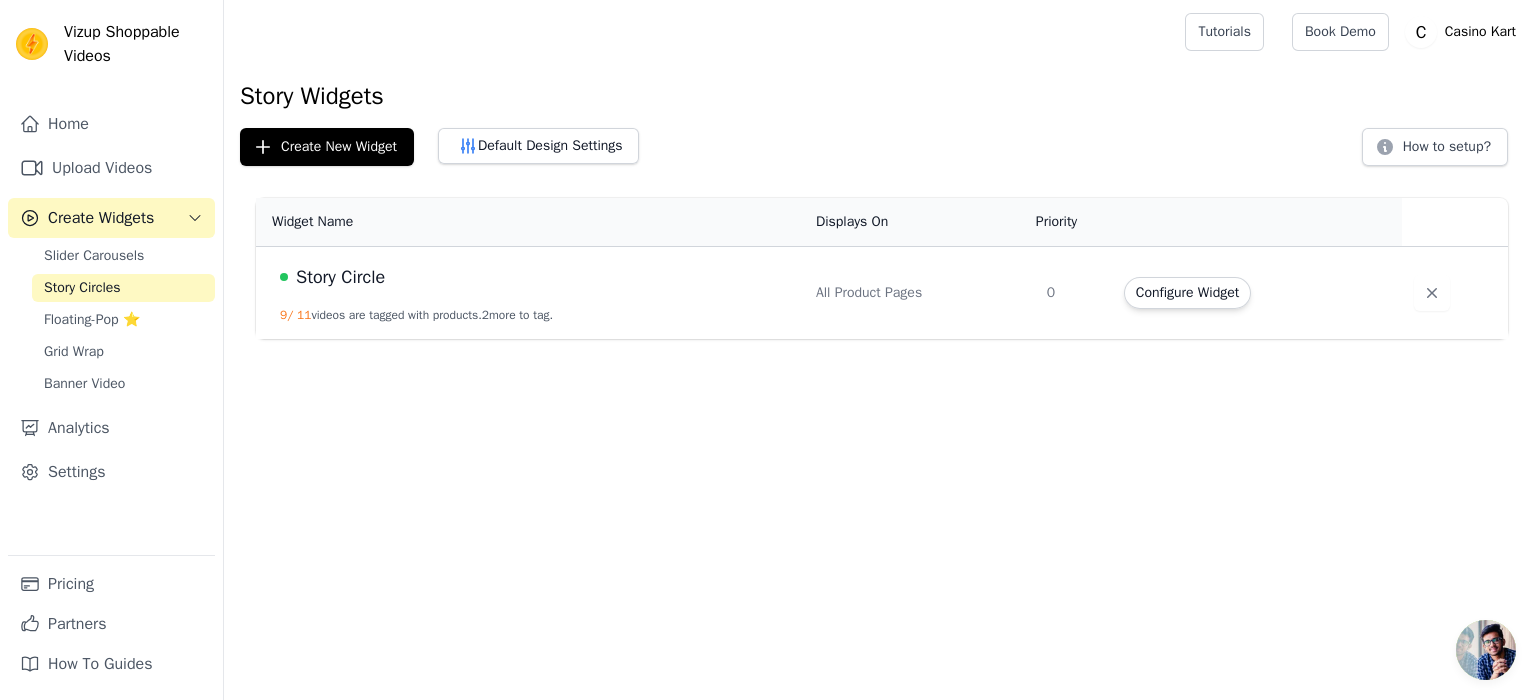 click on "Story Circle   9  /   11  videos are tagged with products.
2  more to tag." at bounding box center [530, 293] 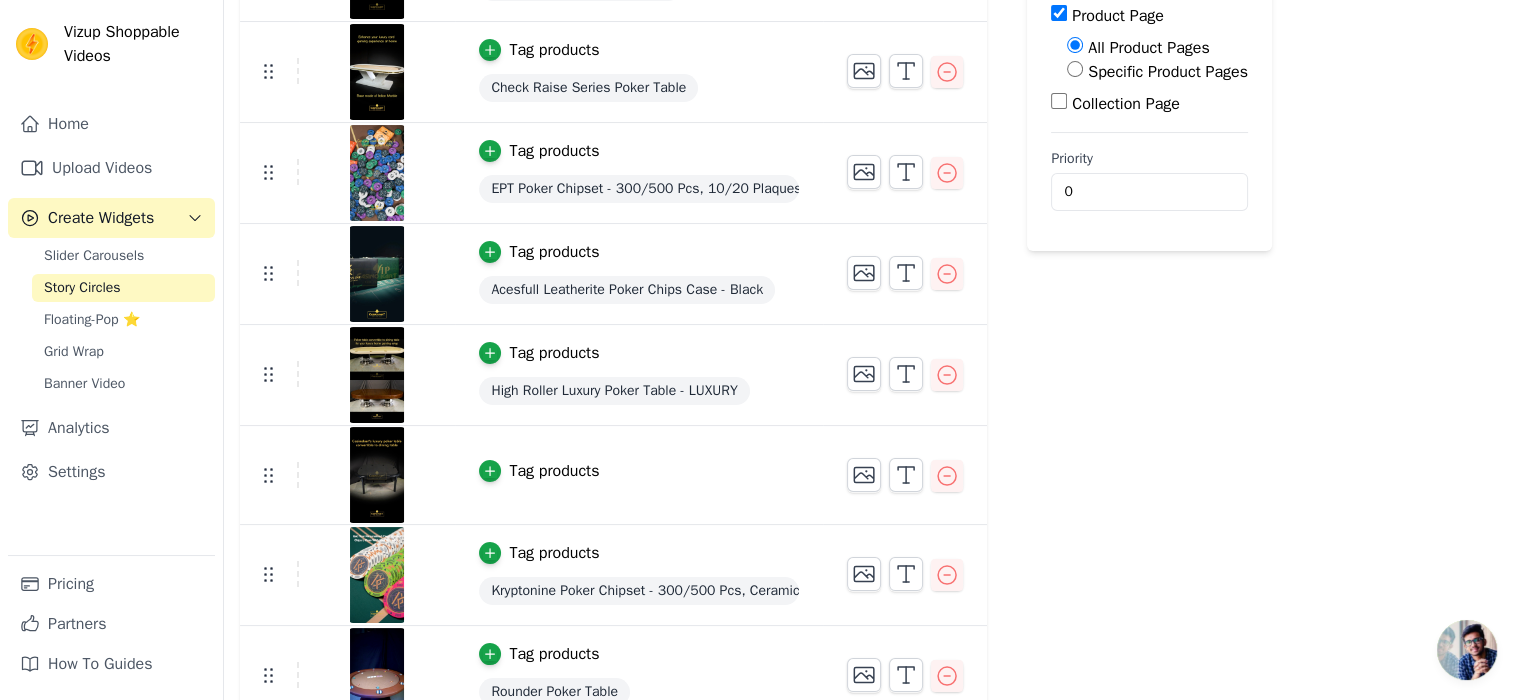 scroll, scrollTop: 499, scrollLeft: 0, axis: vertical 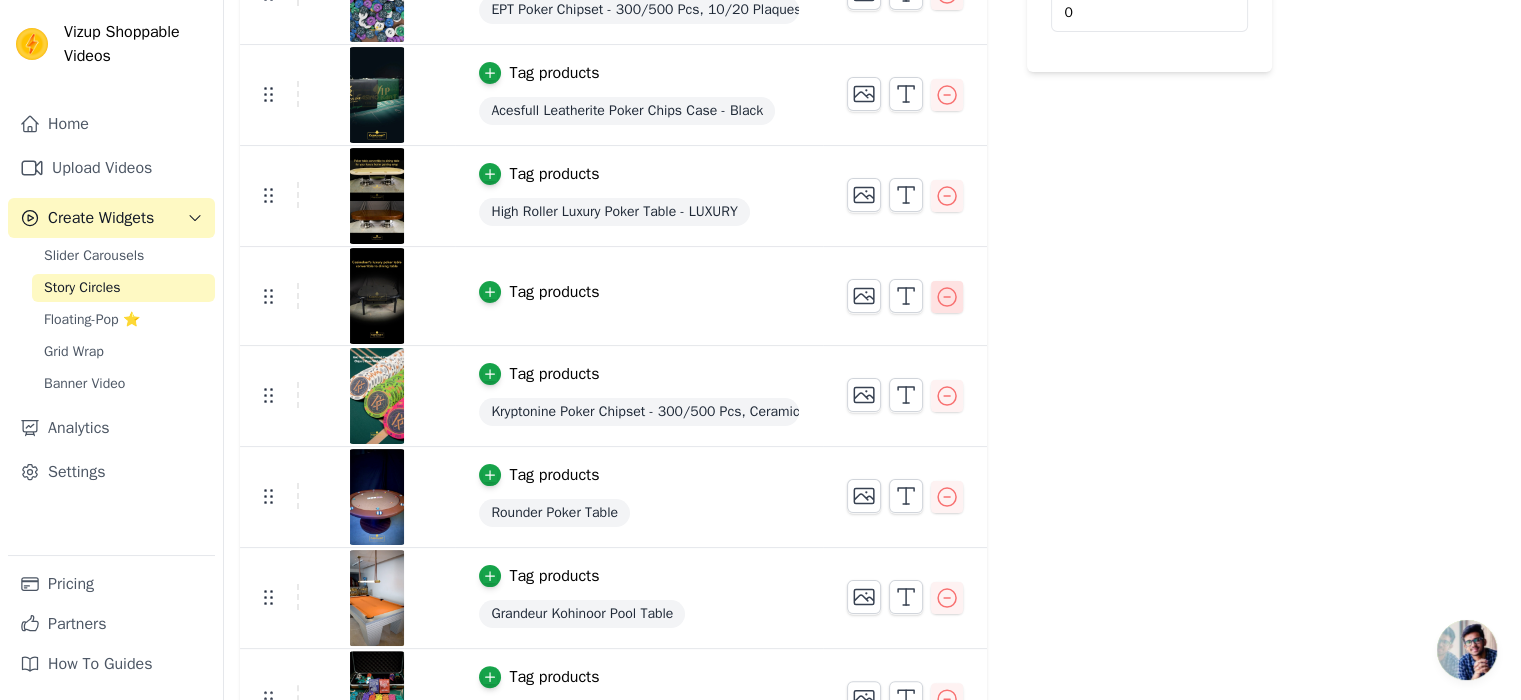 click 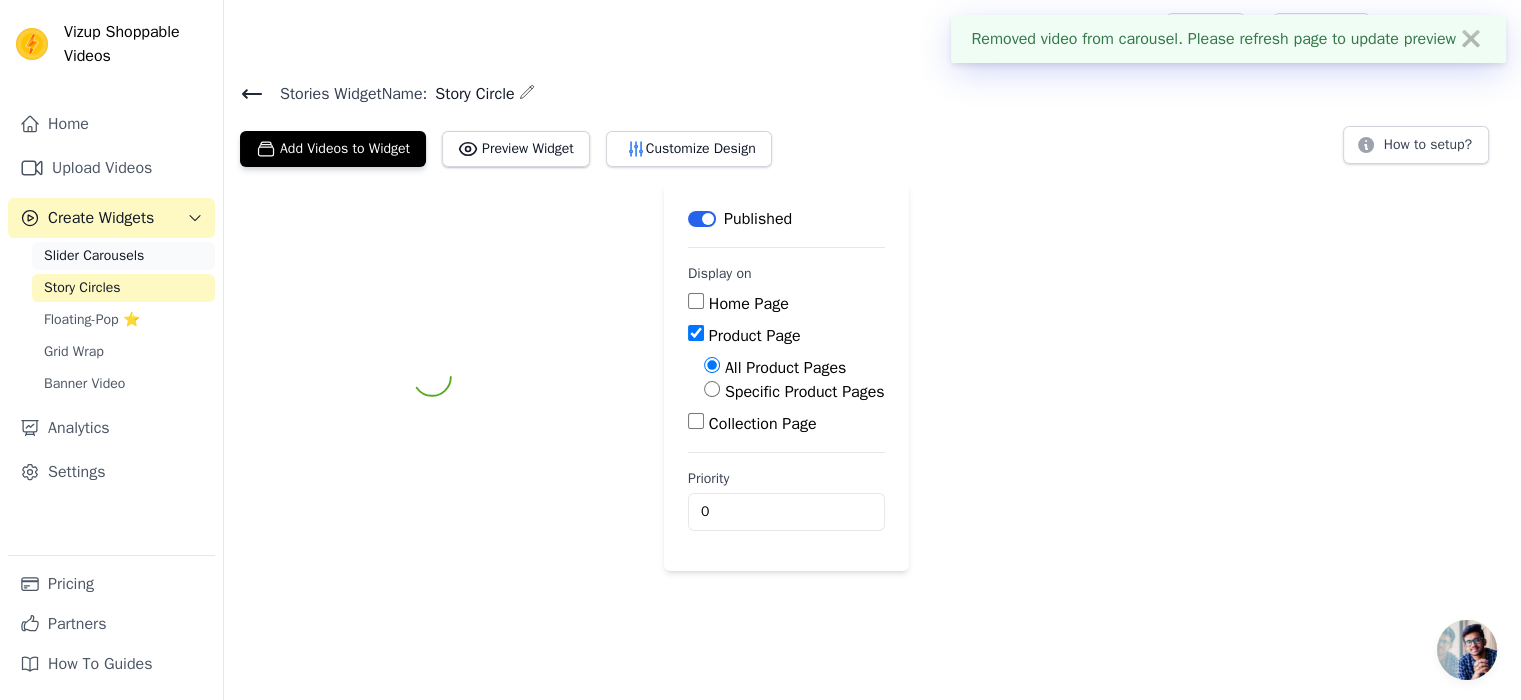 scroll, scrollTop: 0, scrollLeft: 0, axis: both 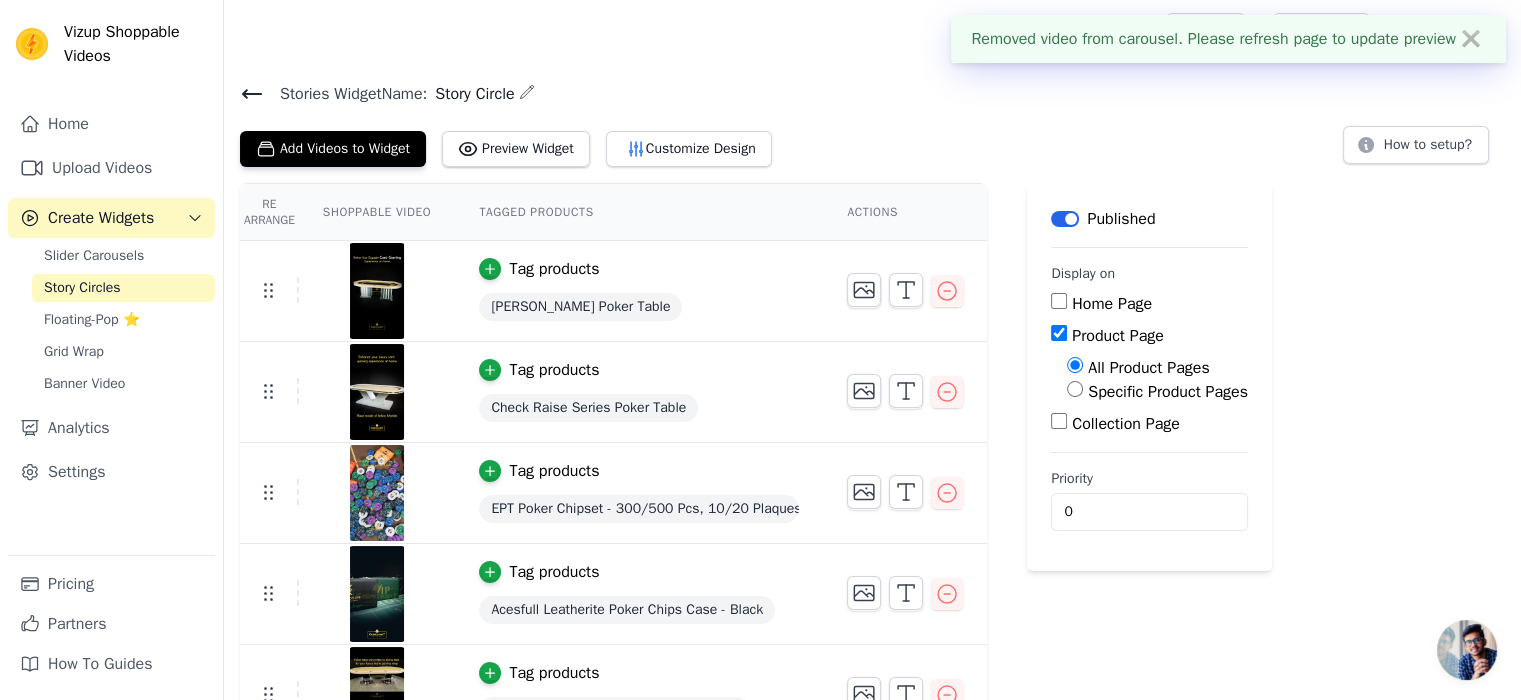 click on "Home Page" at bounding box center (1112, 304) 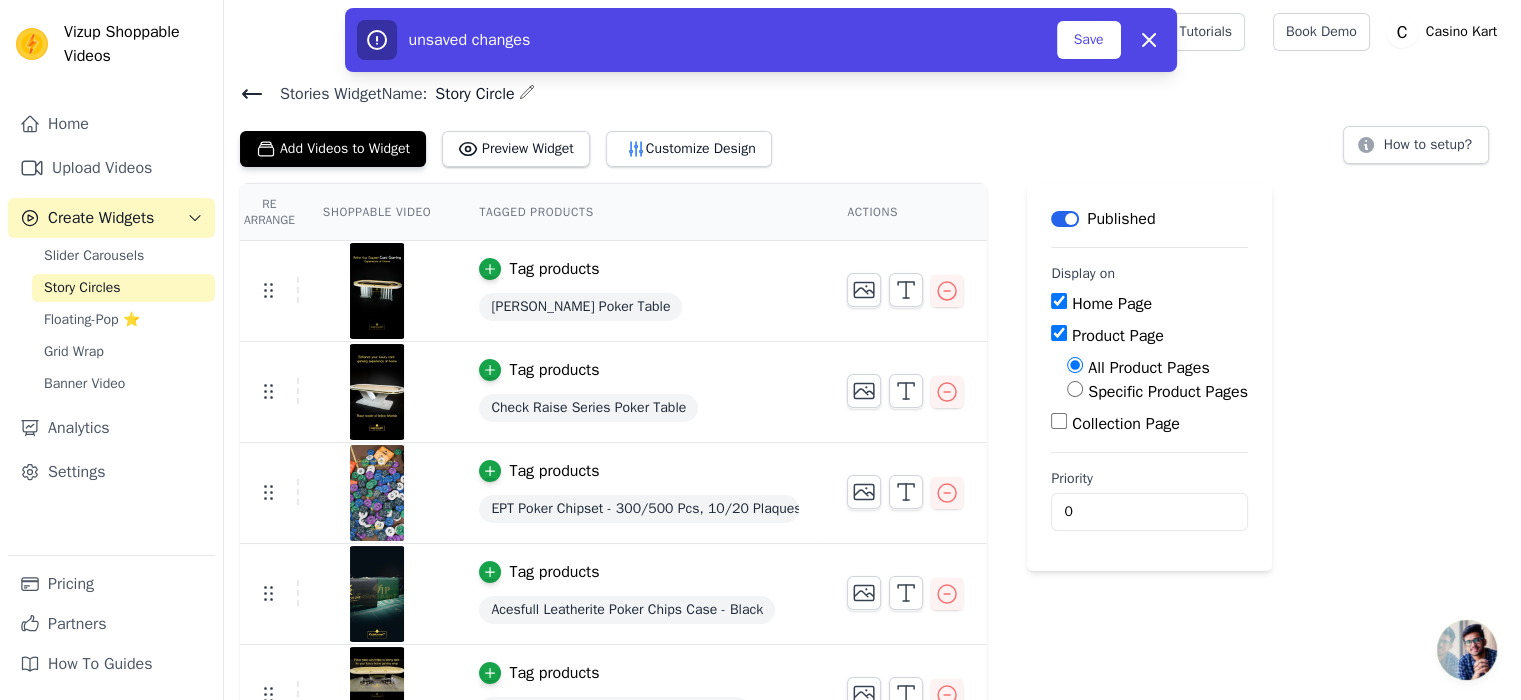 click on "Collection Page" at bounding box center (1059, 421) 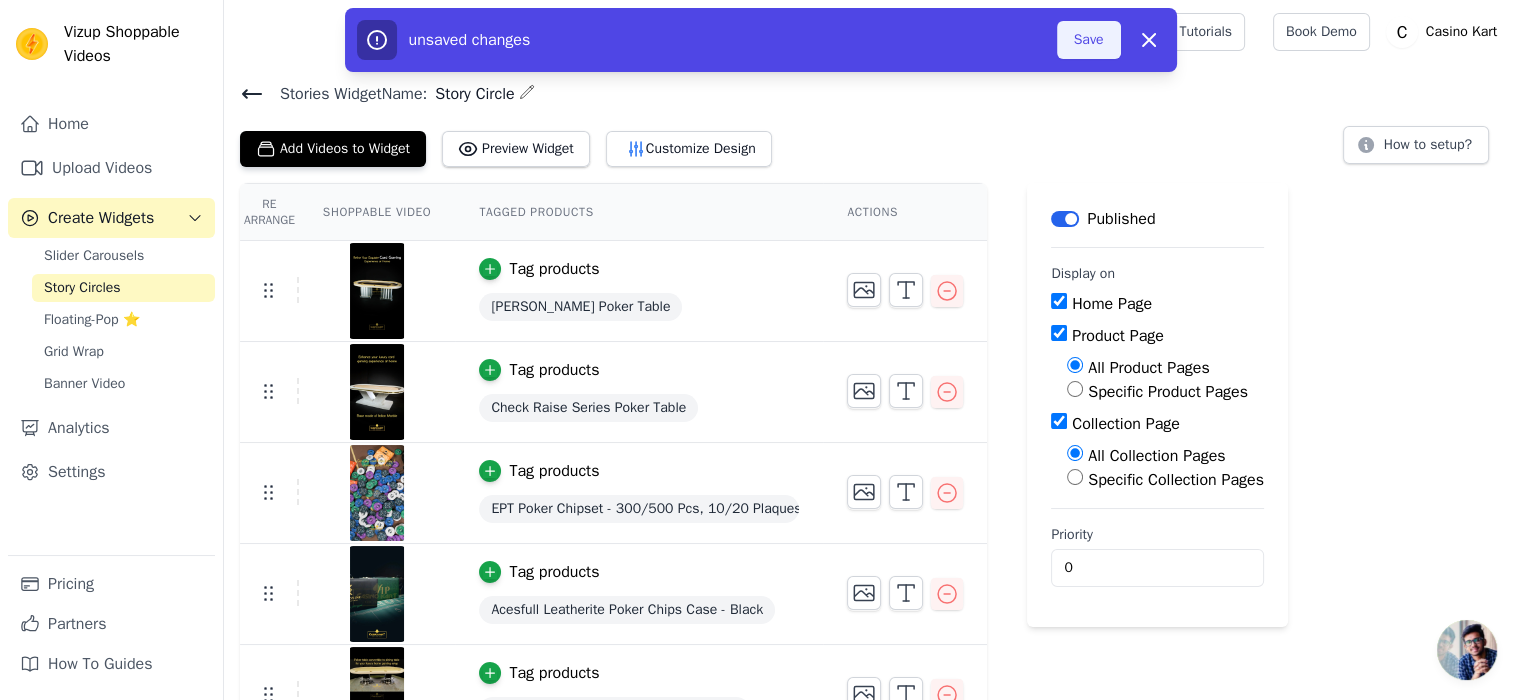 click on "Save" at bounding box center [1089, 40] 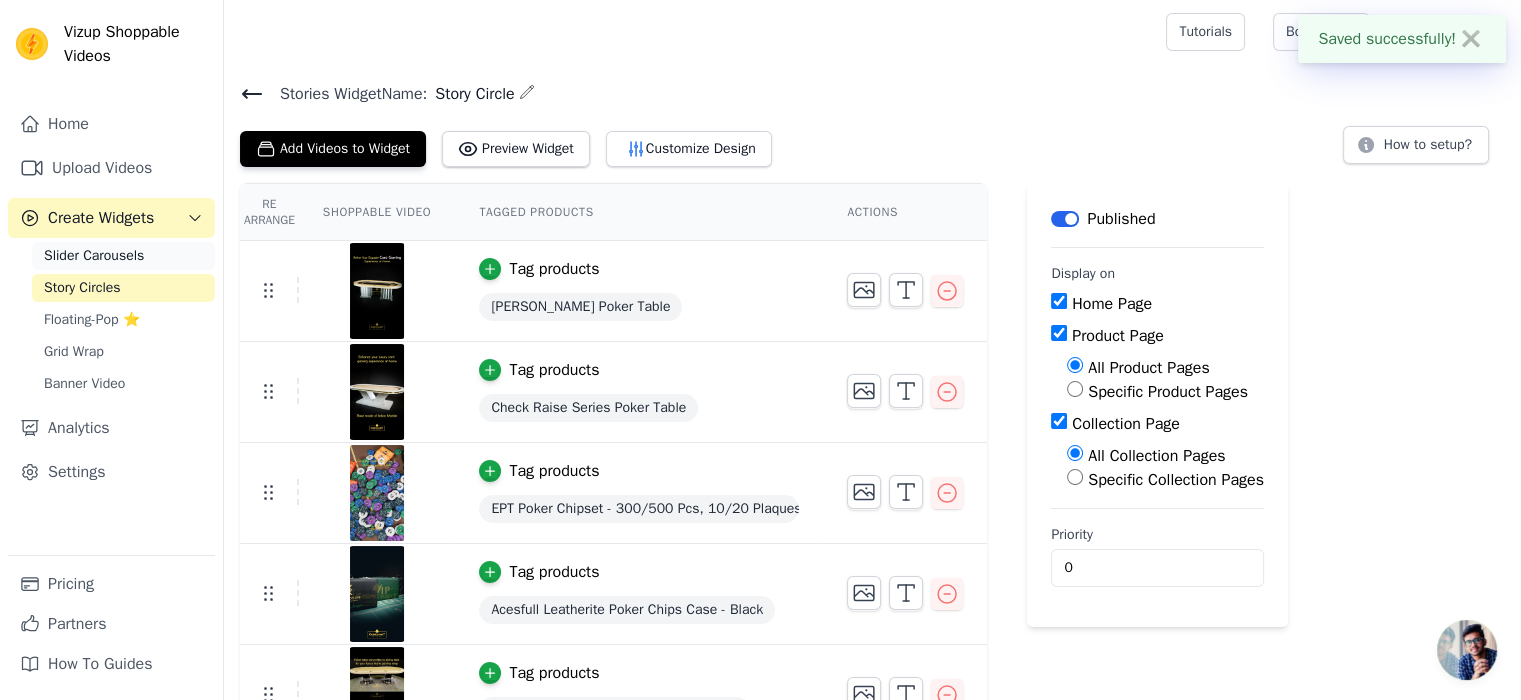 click on "Slider Carousels" at bounding box center (94, 256) 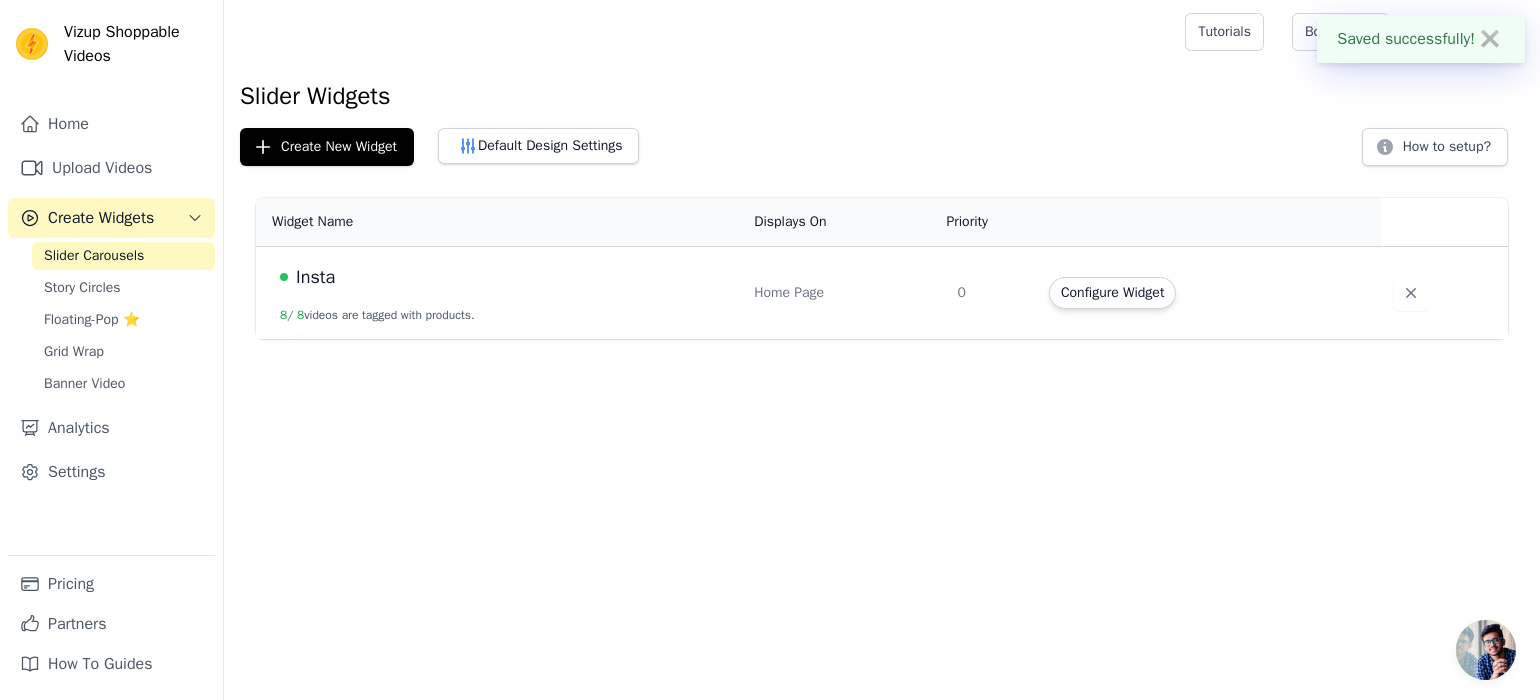 click on "8  /   8  videos are tagged with products." at bounding box center (377, 315) 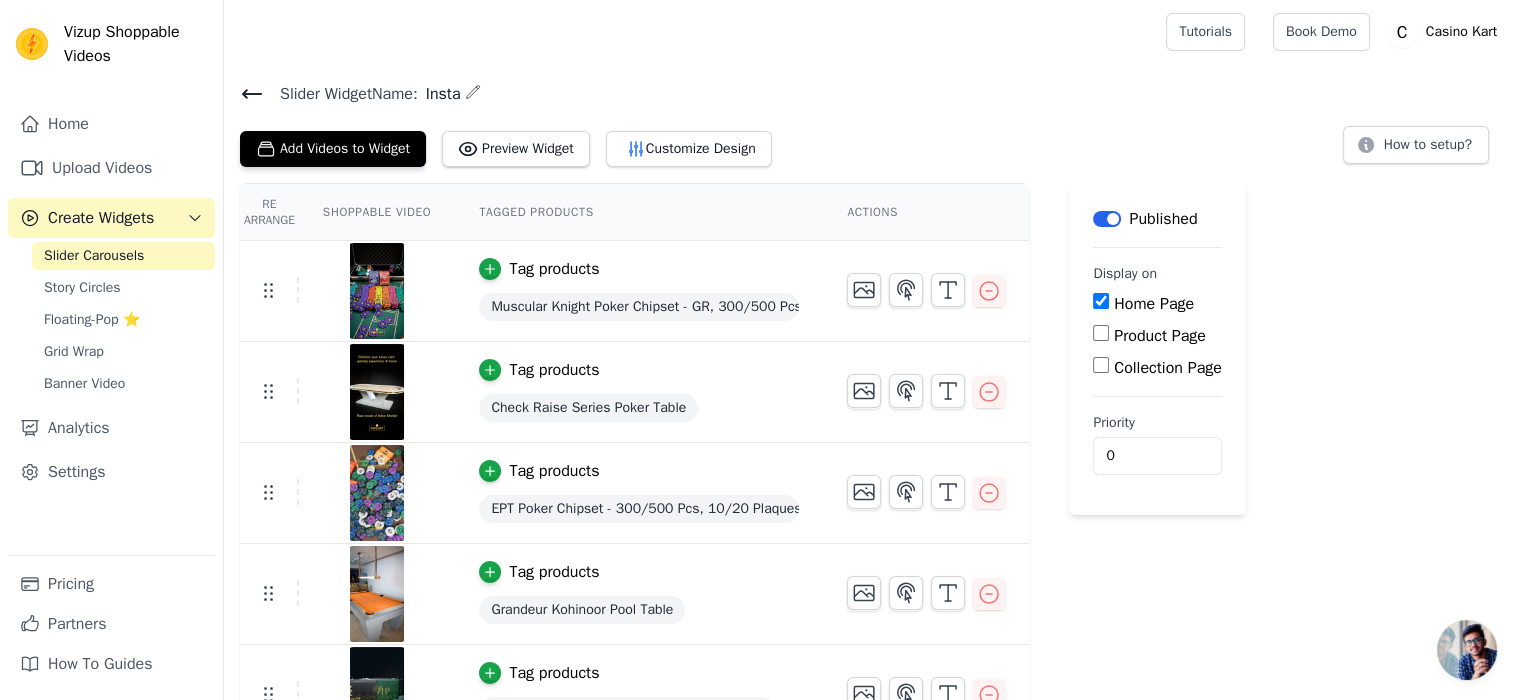 scroll, scrollTop: 345, scrollLeft: 0, axis: vertical 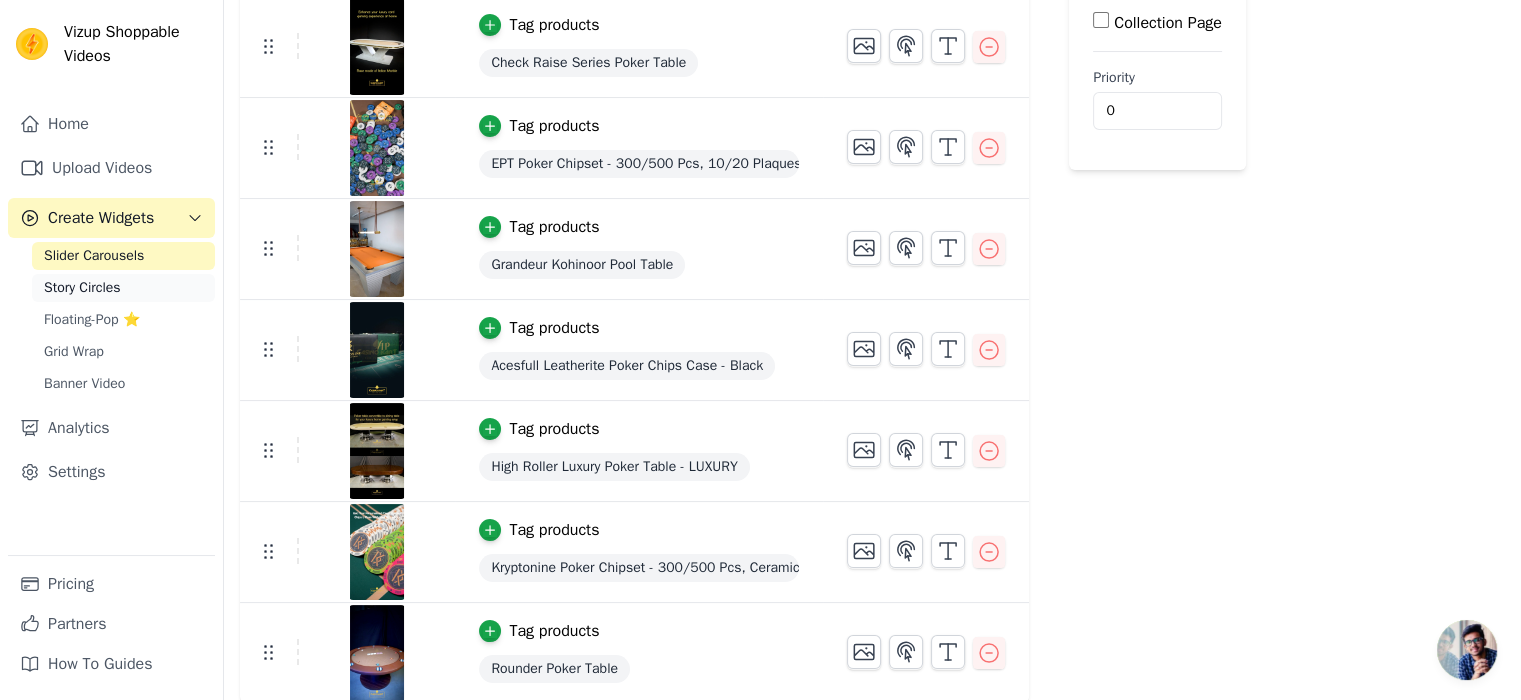 click on "Story Circles" at bounding box center (82, 288) 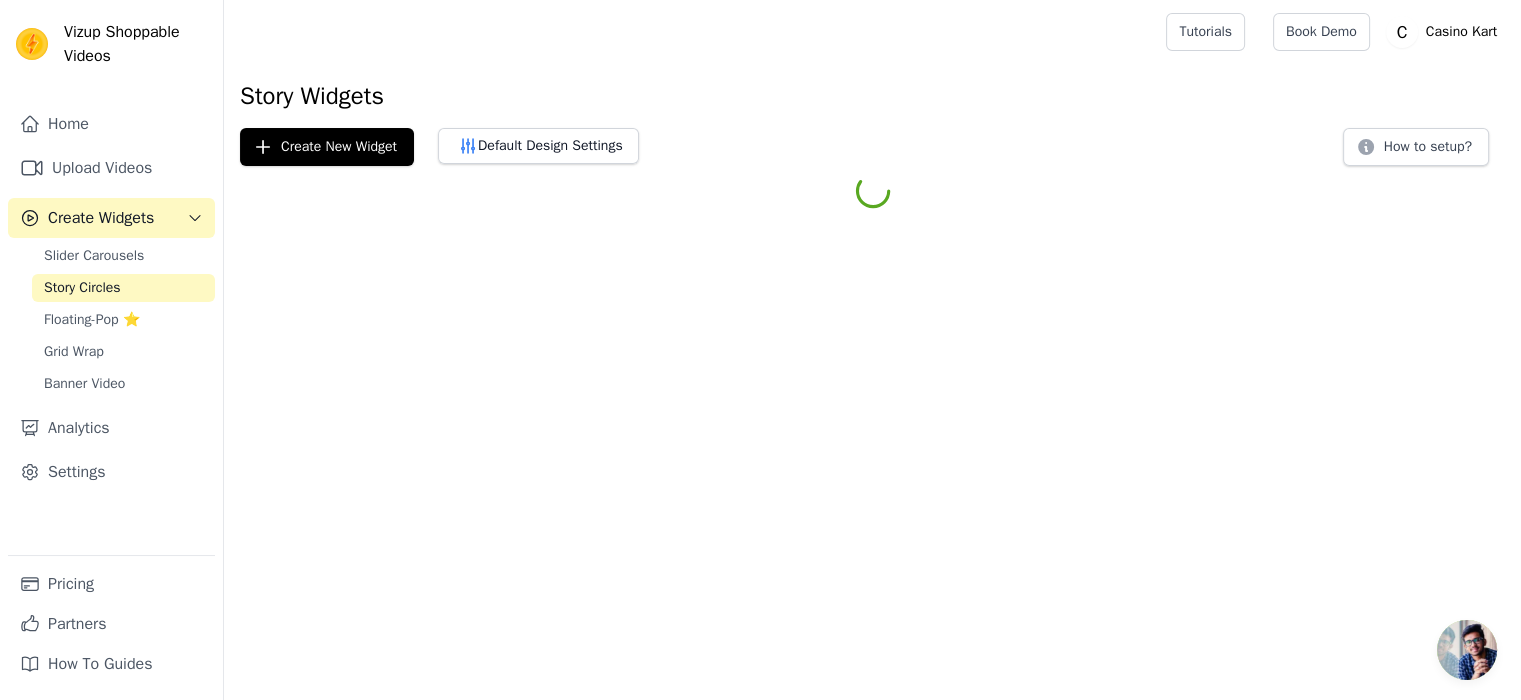 scroll, scrollTop: 0, scrollLeft: 0, axis: both 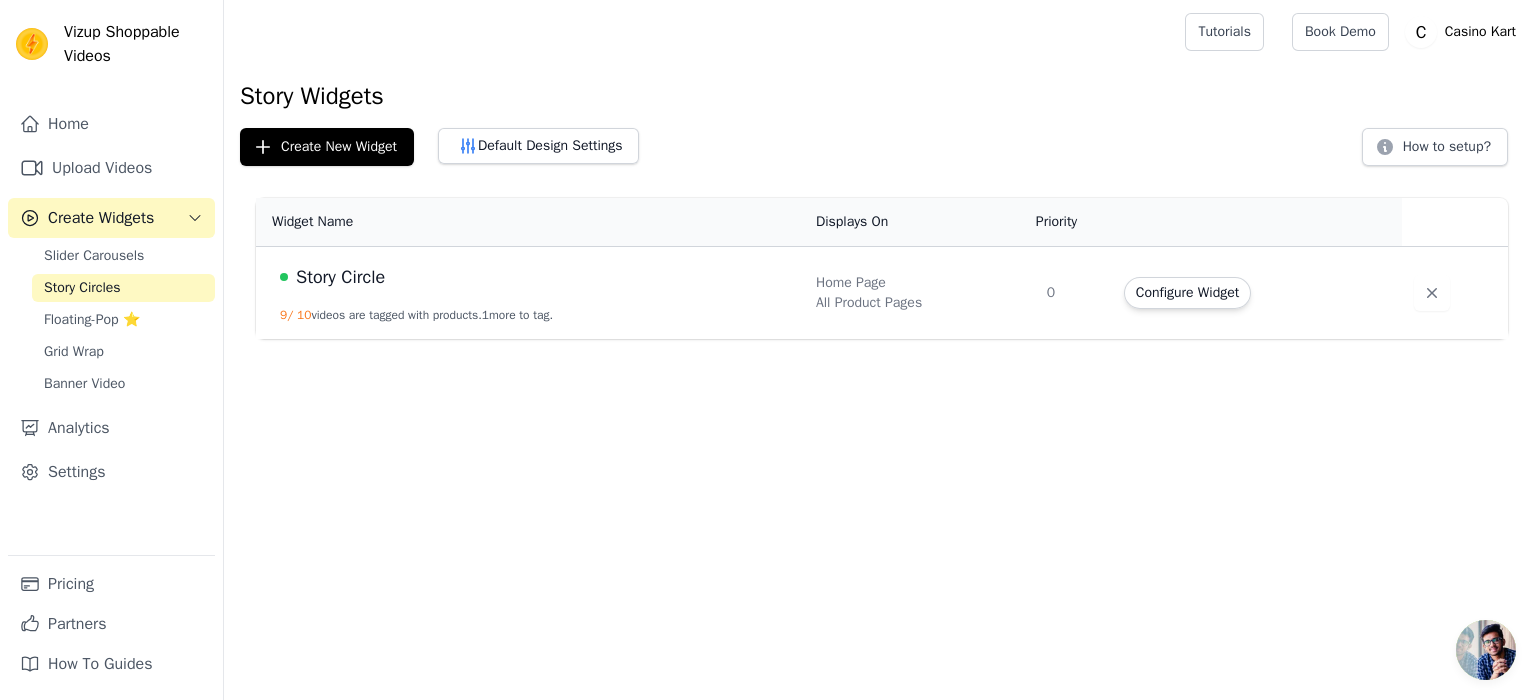 click on "Story Circle   9  /   10  videos are tagged with products.
1  more to tag." at bounding box center [530, 293] 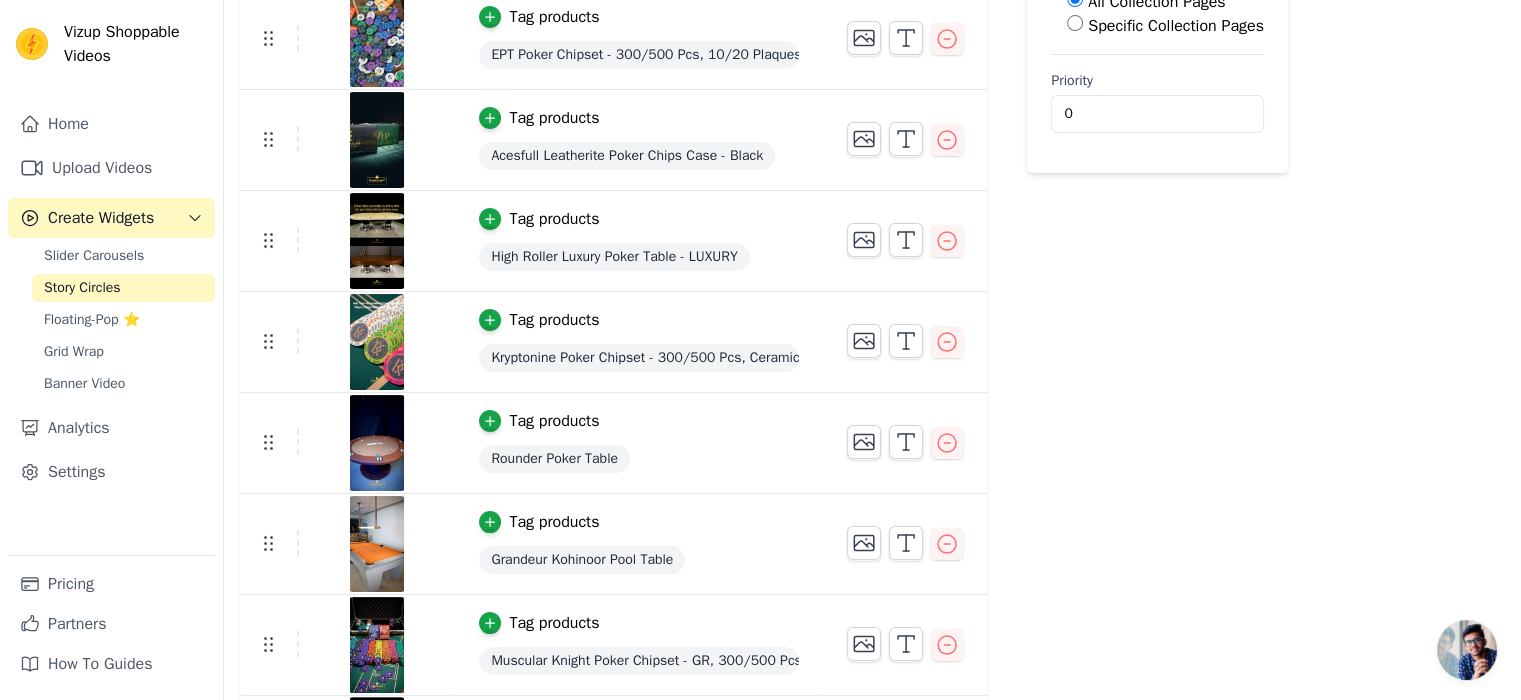 scroll, scrollTop: 545, scrollLeft: 0, axis: vertical 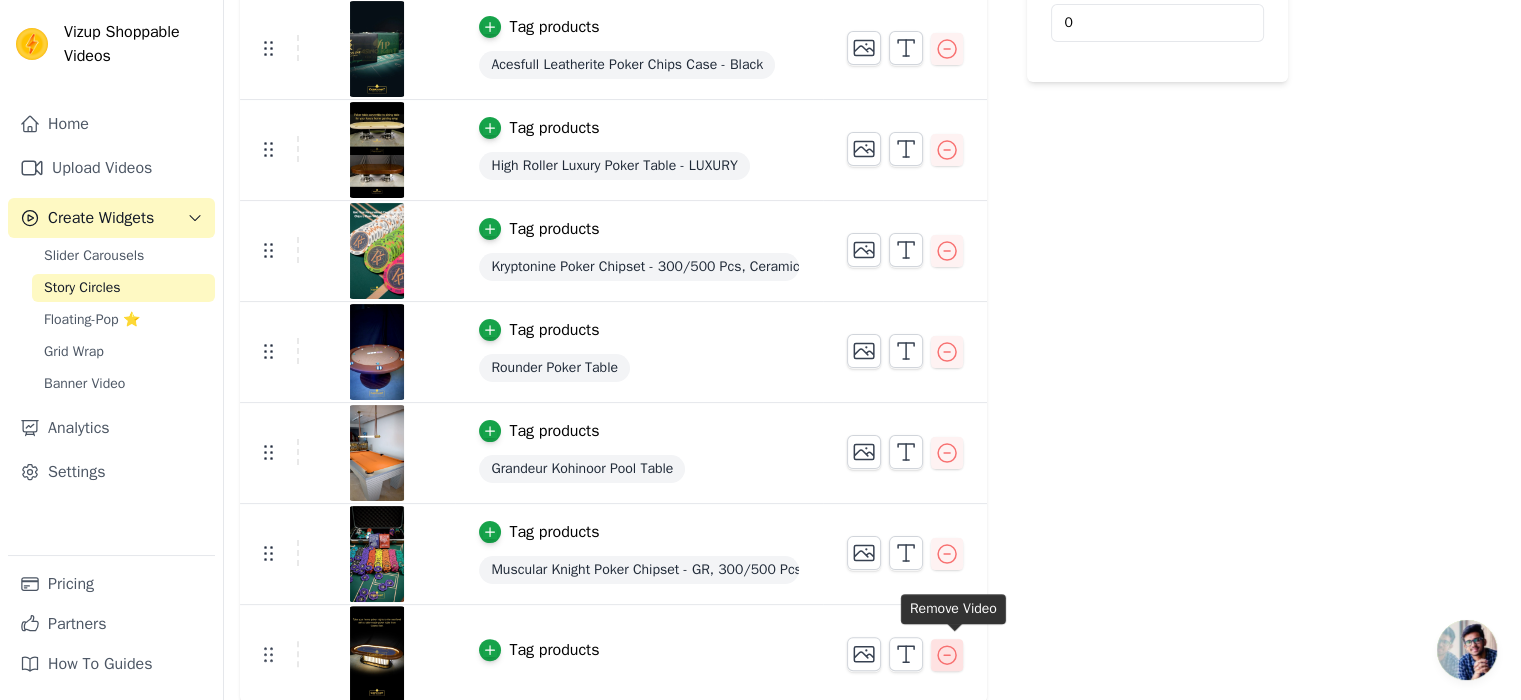 click 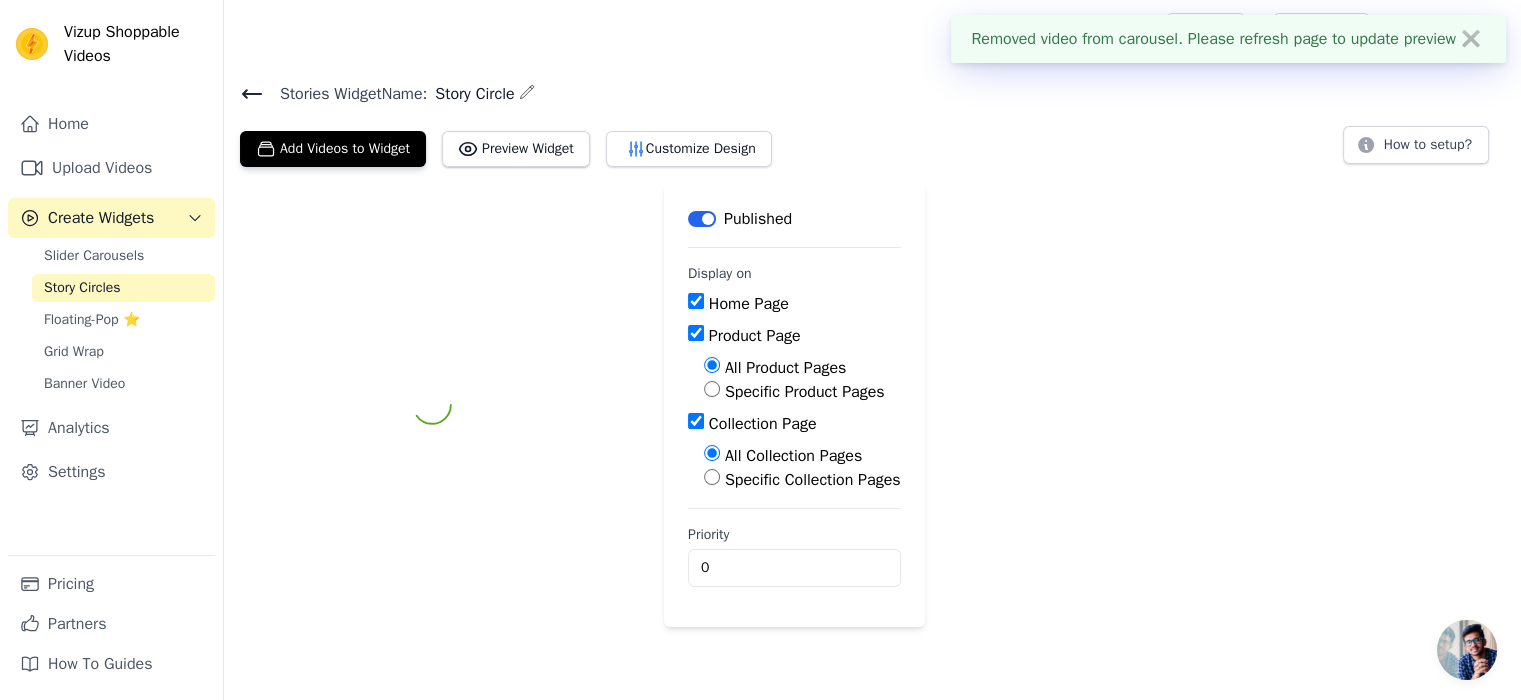 scroll, scrollTop: 0, scrollLeft: 0, axis: both 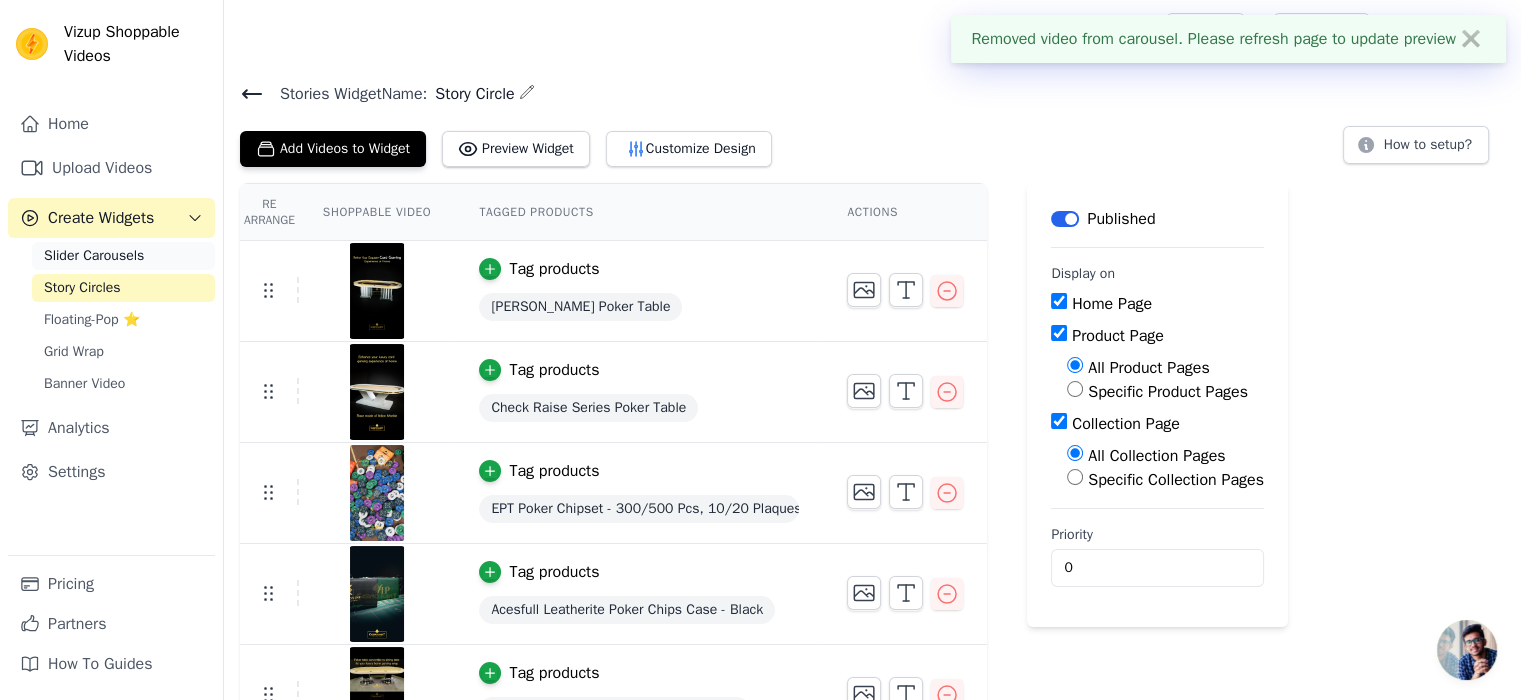 click on "Slider Carousels" at bounding box center (123, 256) 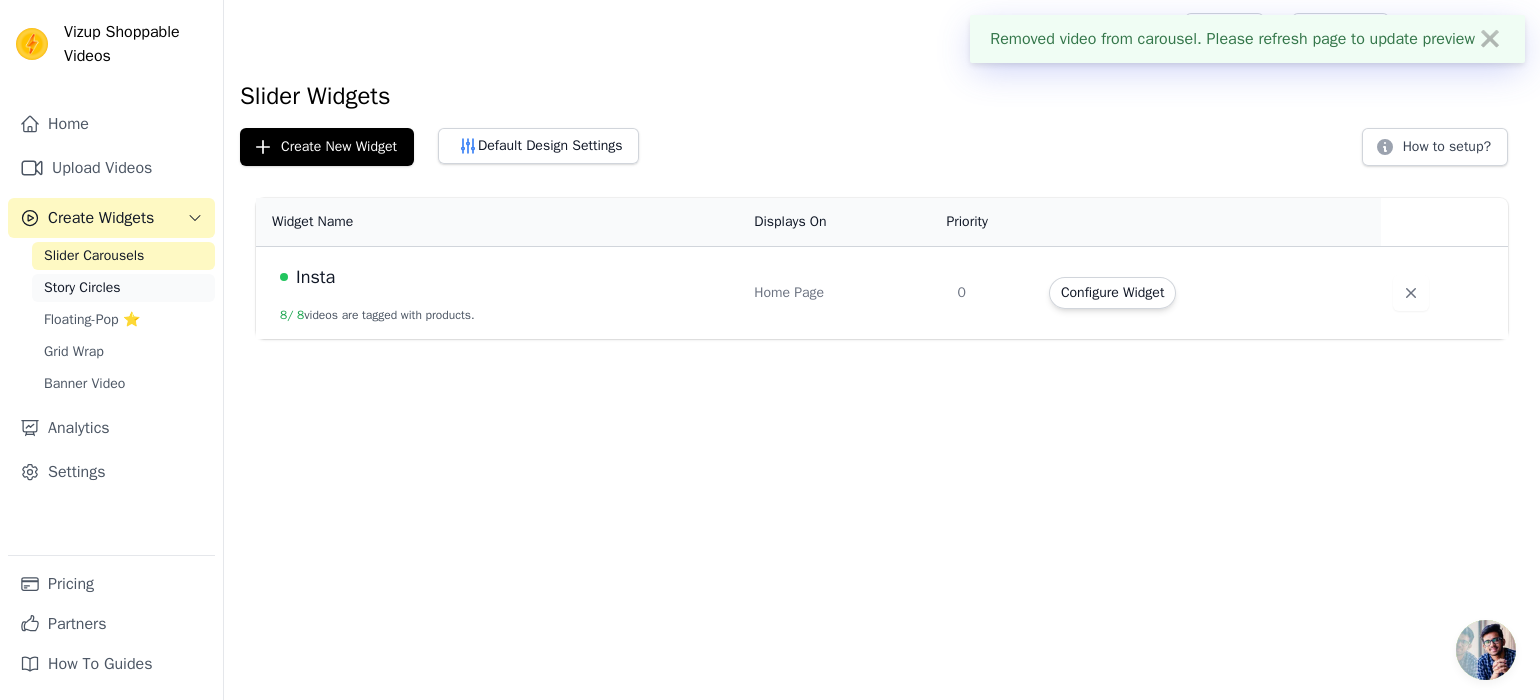 click on "Story Circles" at bounding box center [82, 288] 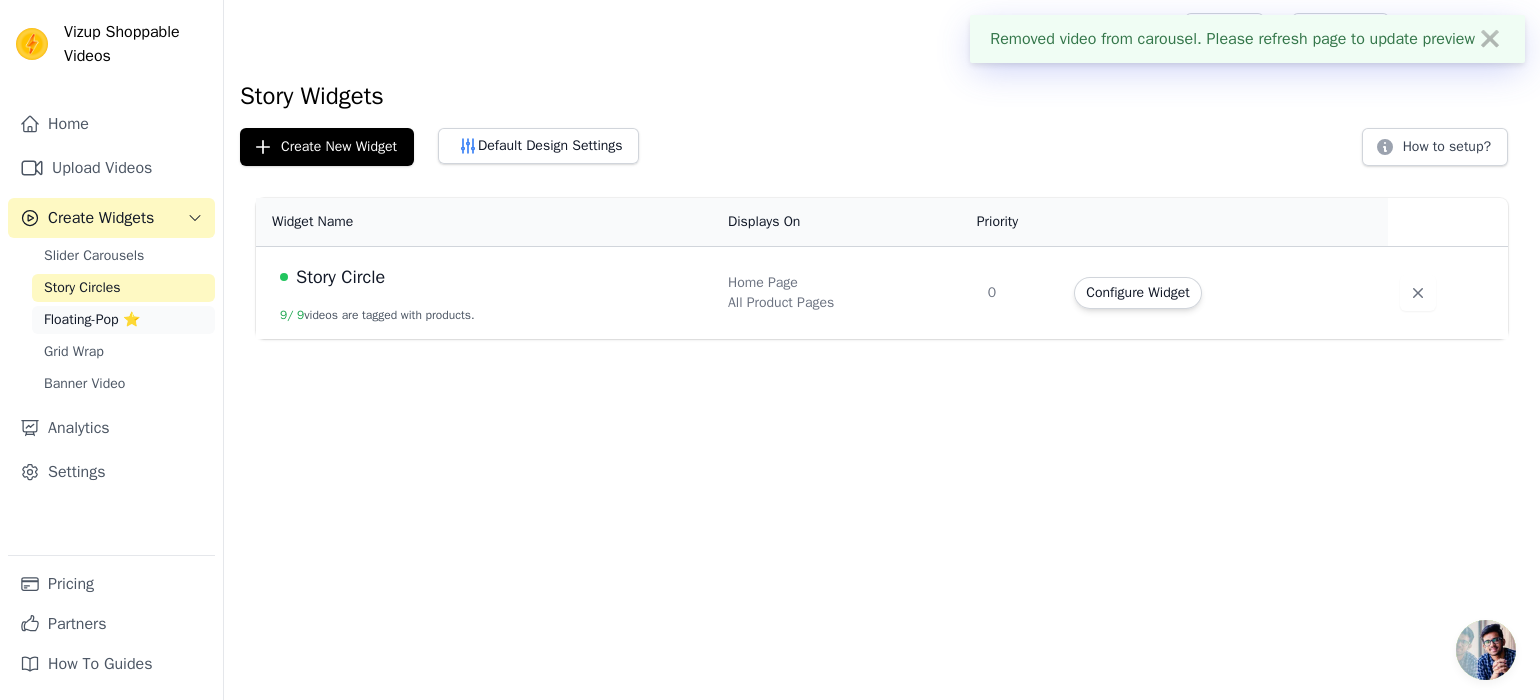 click on "Floating-Pop ⭐" at bounding box center (92, 320) 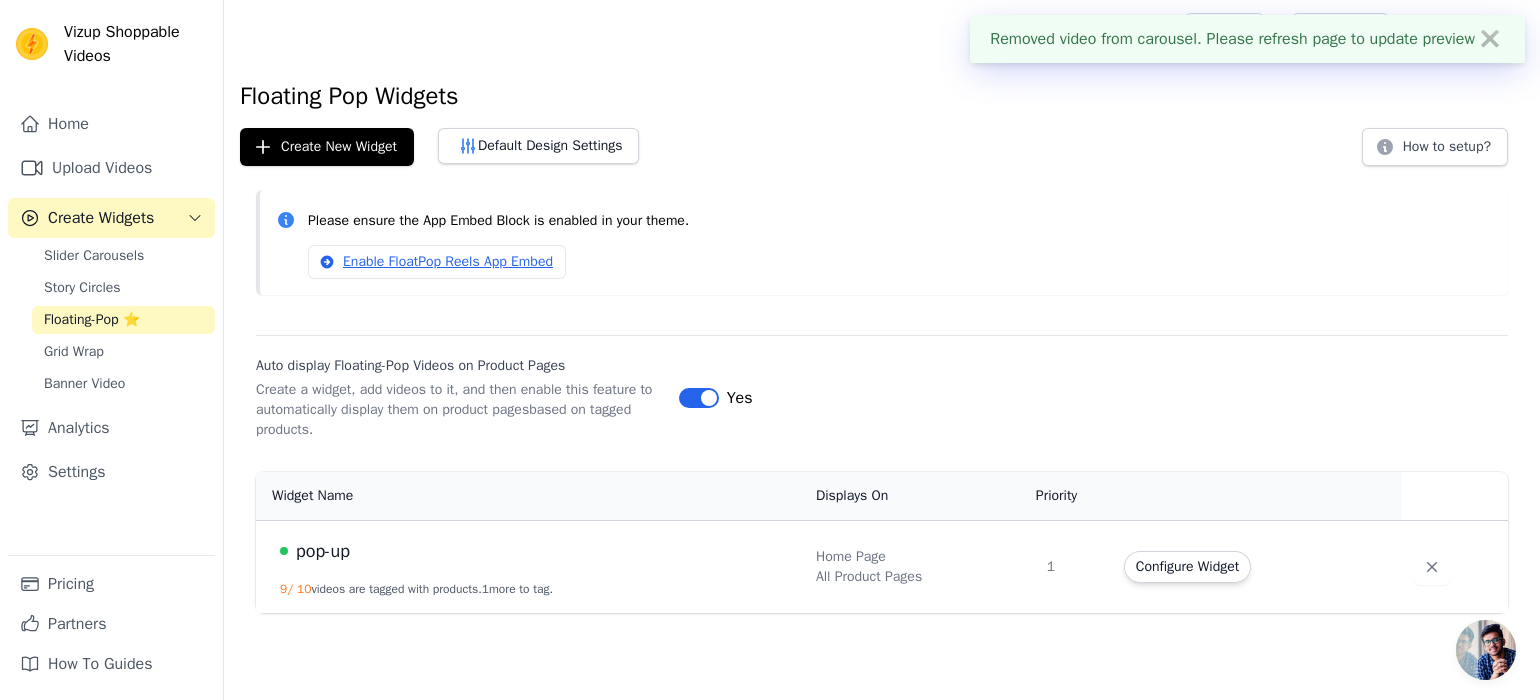 click on "9  /   10  videos are tagged with products.
1  more to tag." at bounding box center [416, 589] 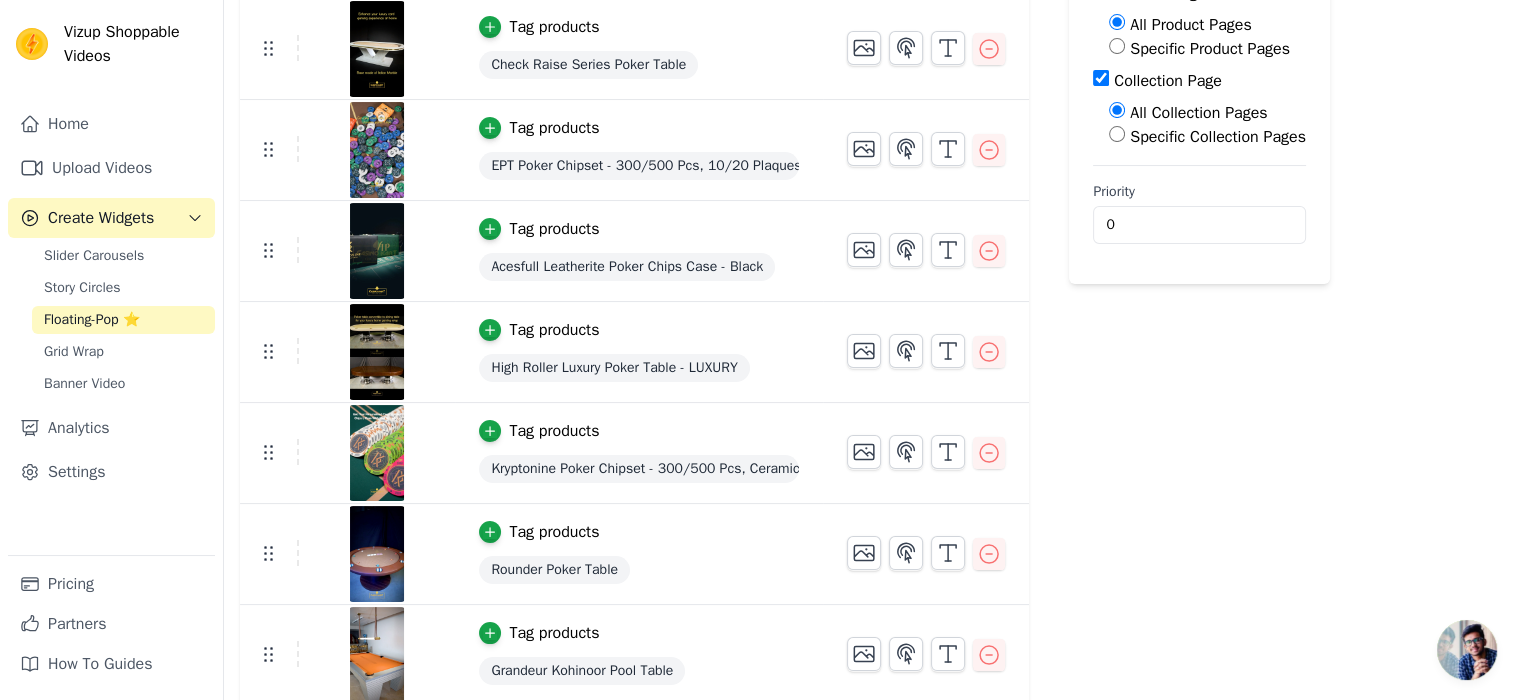 scroll, scrollTop: 545, scrollLeft: 0, axis: vertical 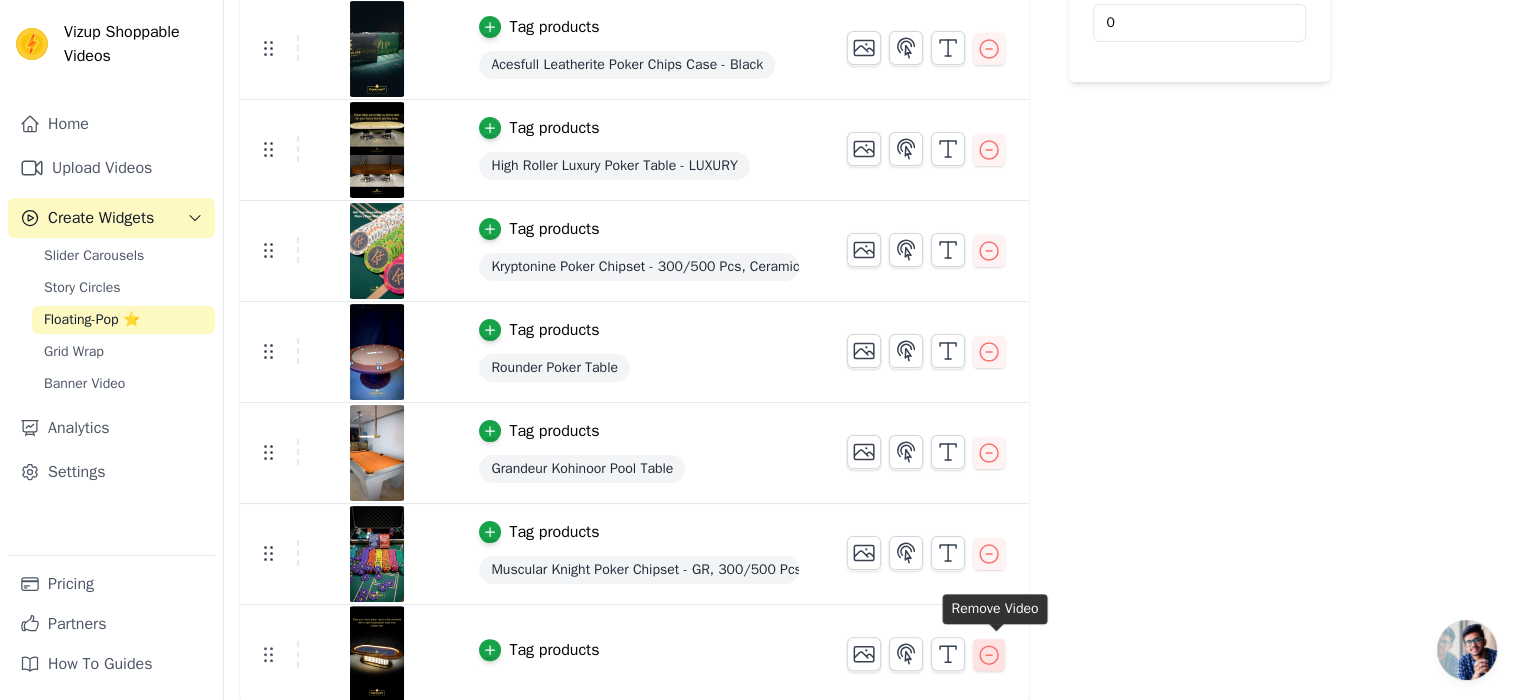 click 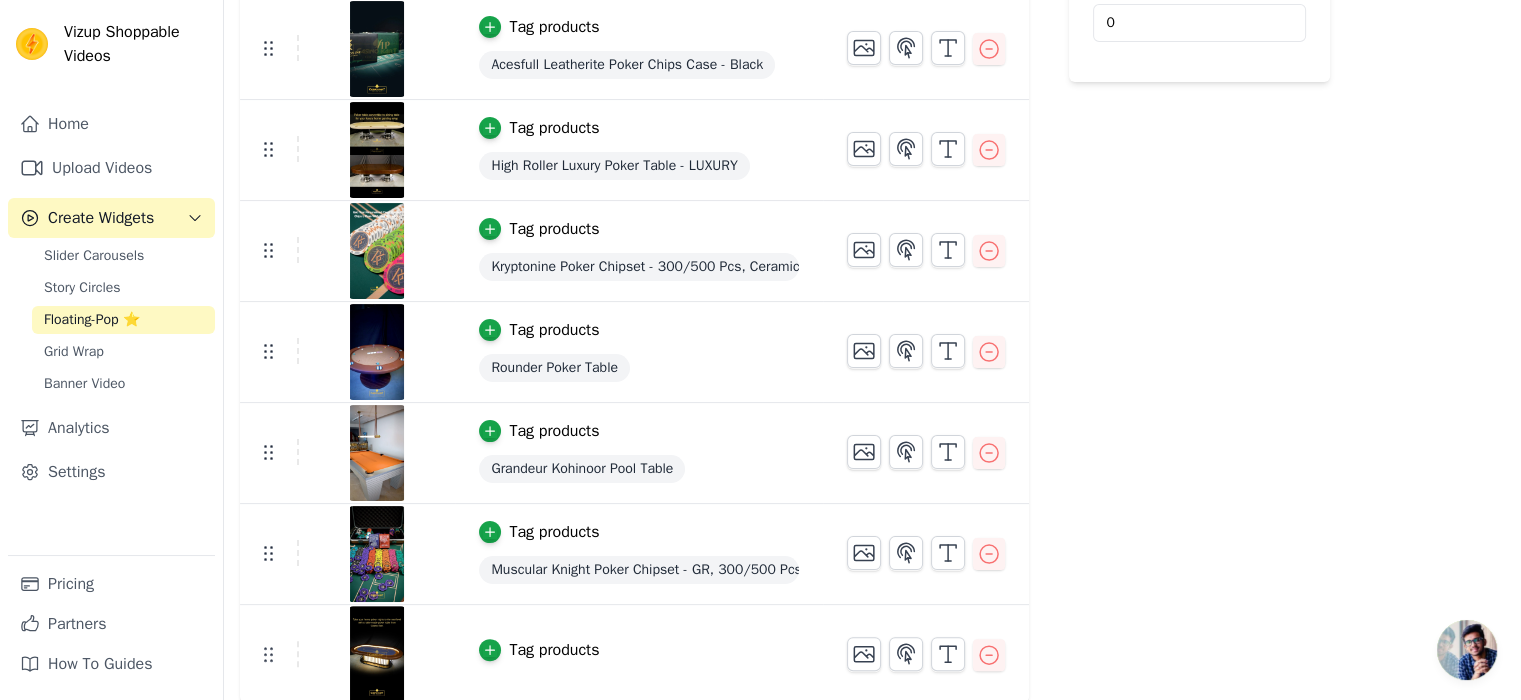 scroll, scrollTop: 0, scrollLeft: 0, axis: both 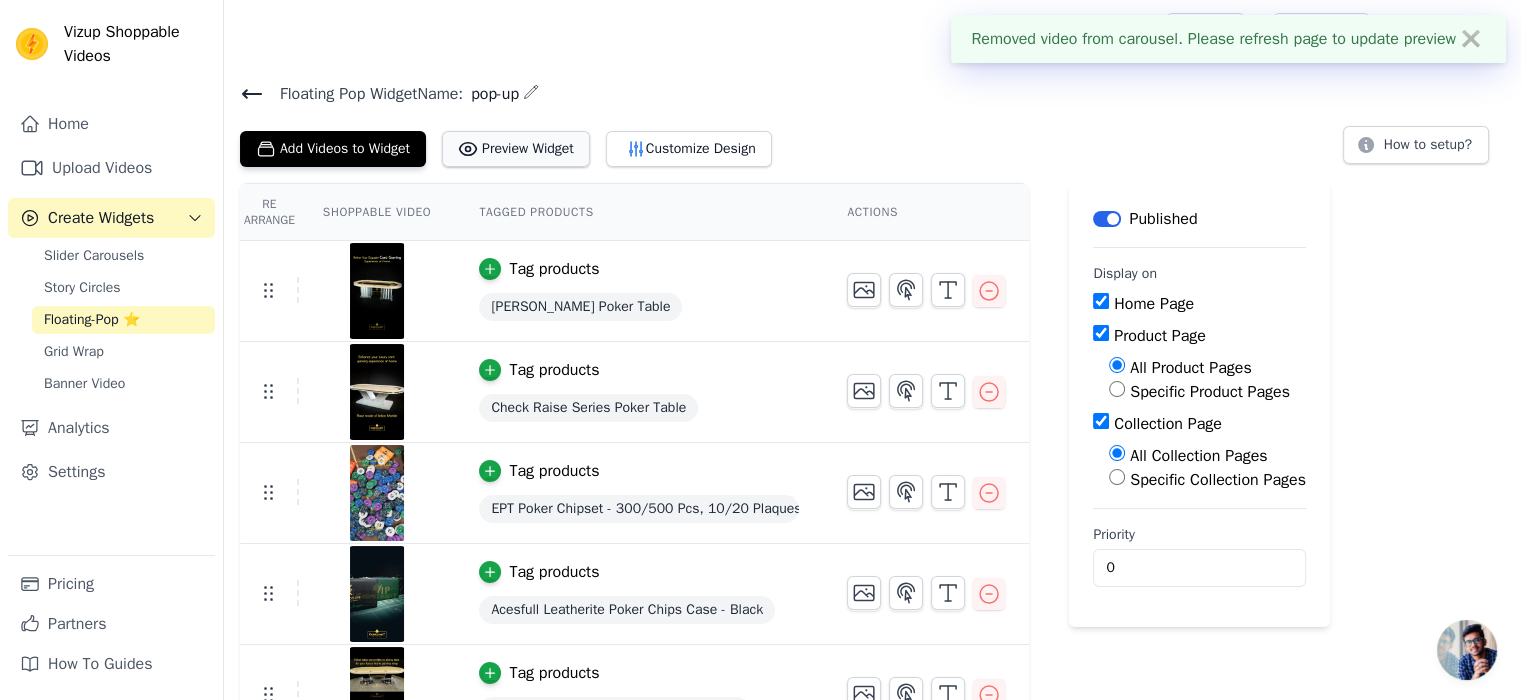 click on "Preview Widget" at bounding box center (516, 149) 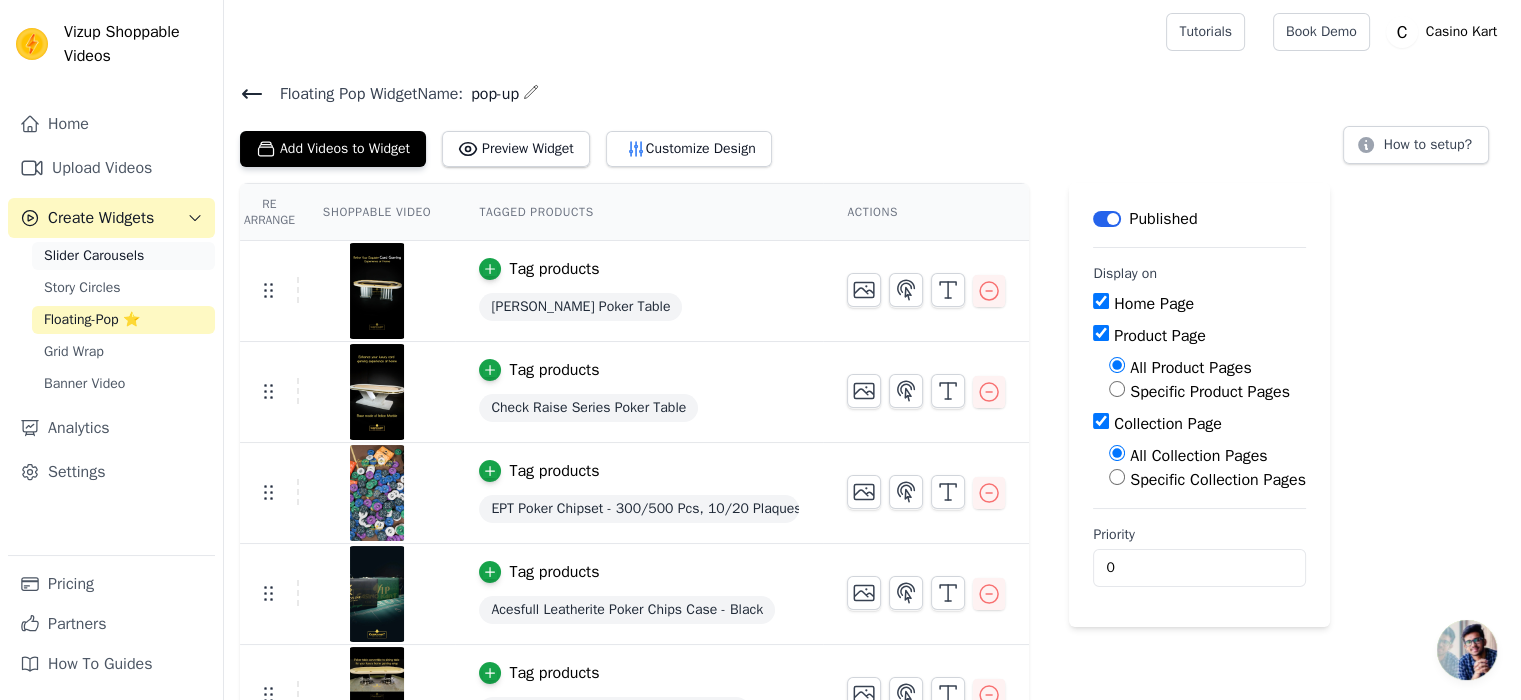 click on "Slider Carousels" at bounding box center [94, 256] 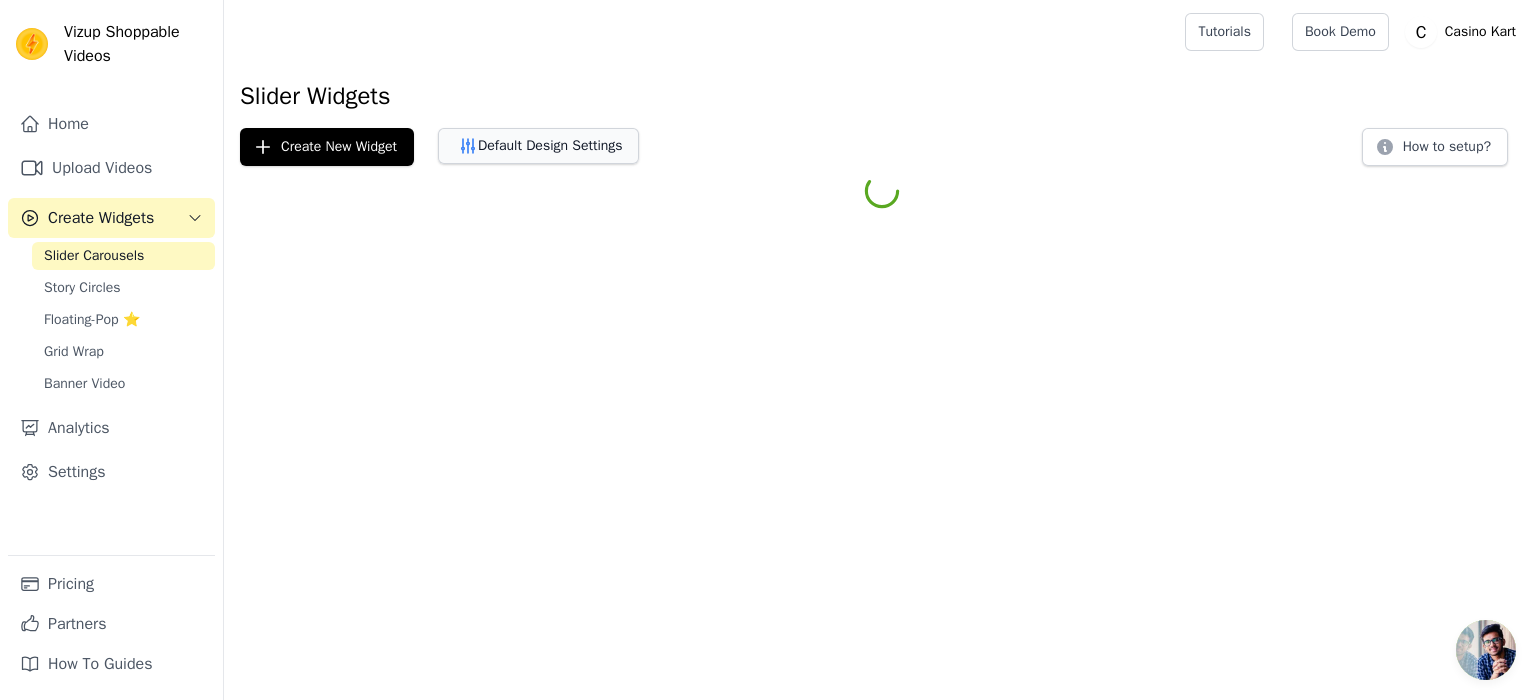 click on "Default Design Settings" at bounding box center (538, 146) 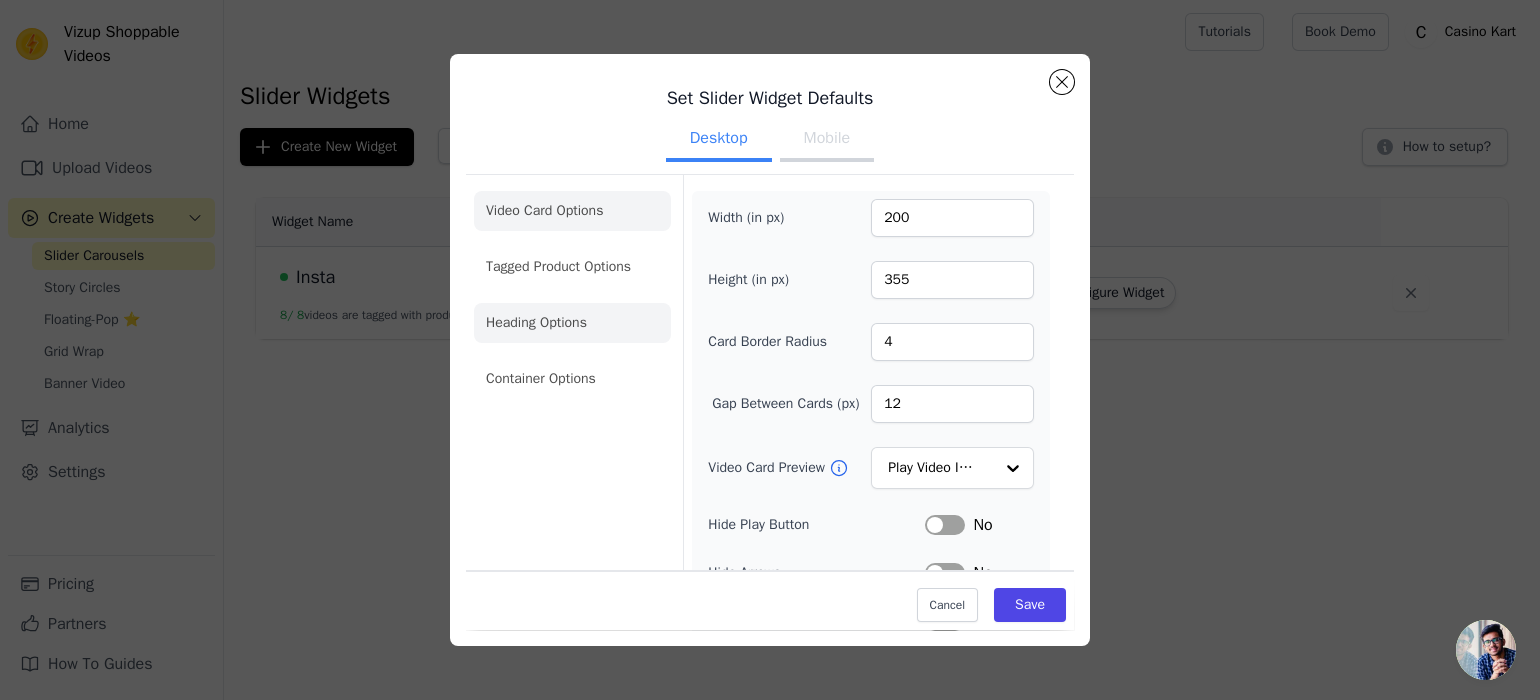 click on "Heading Options" 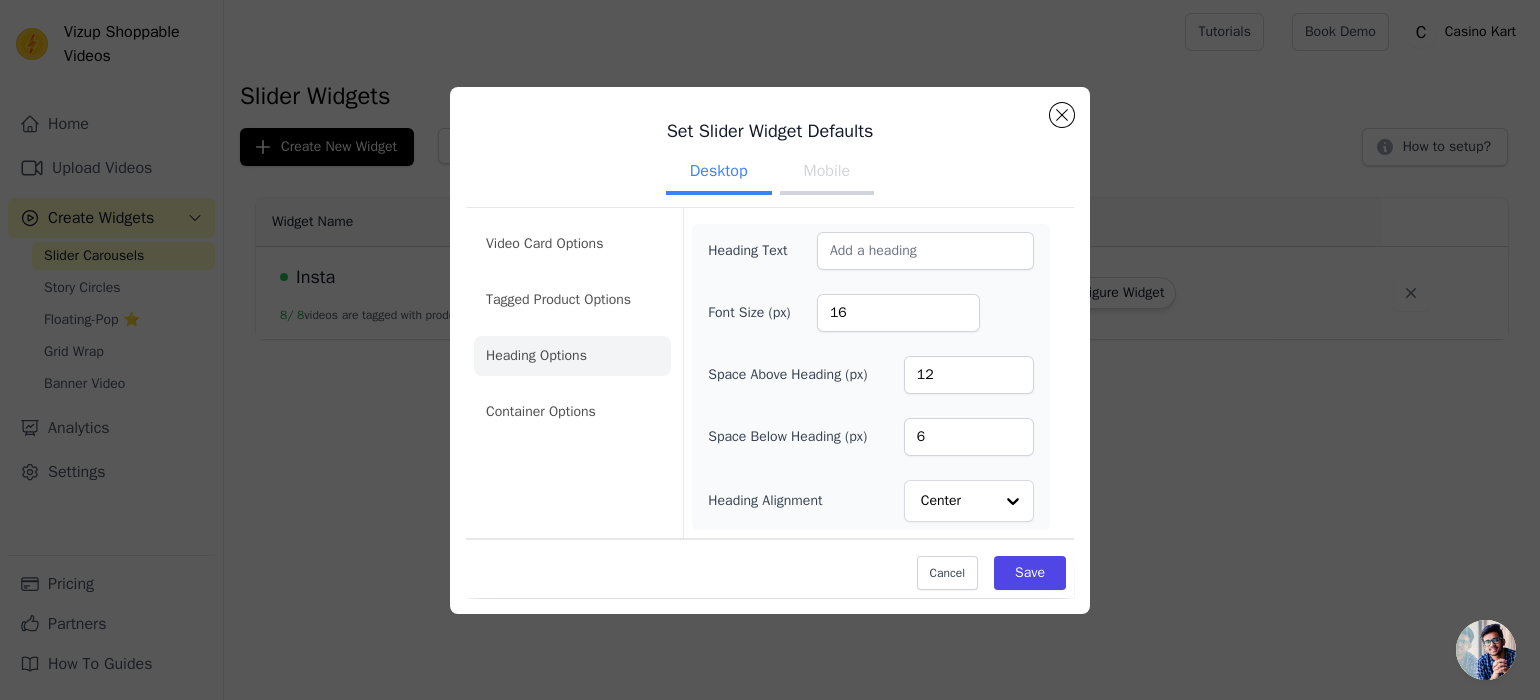 click on "Video Card Options Tagged Product Options Heading Options Container Options" at bounding box center (572, 328) 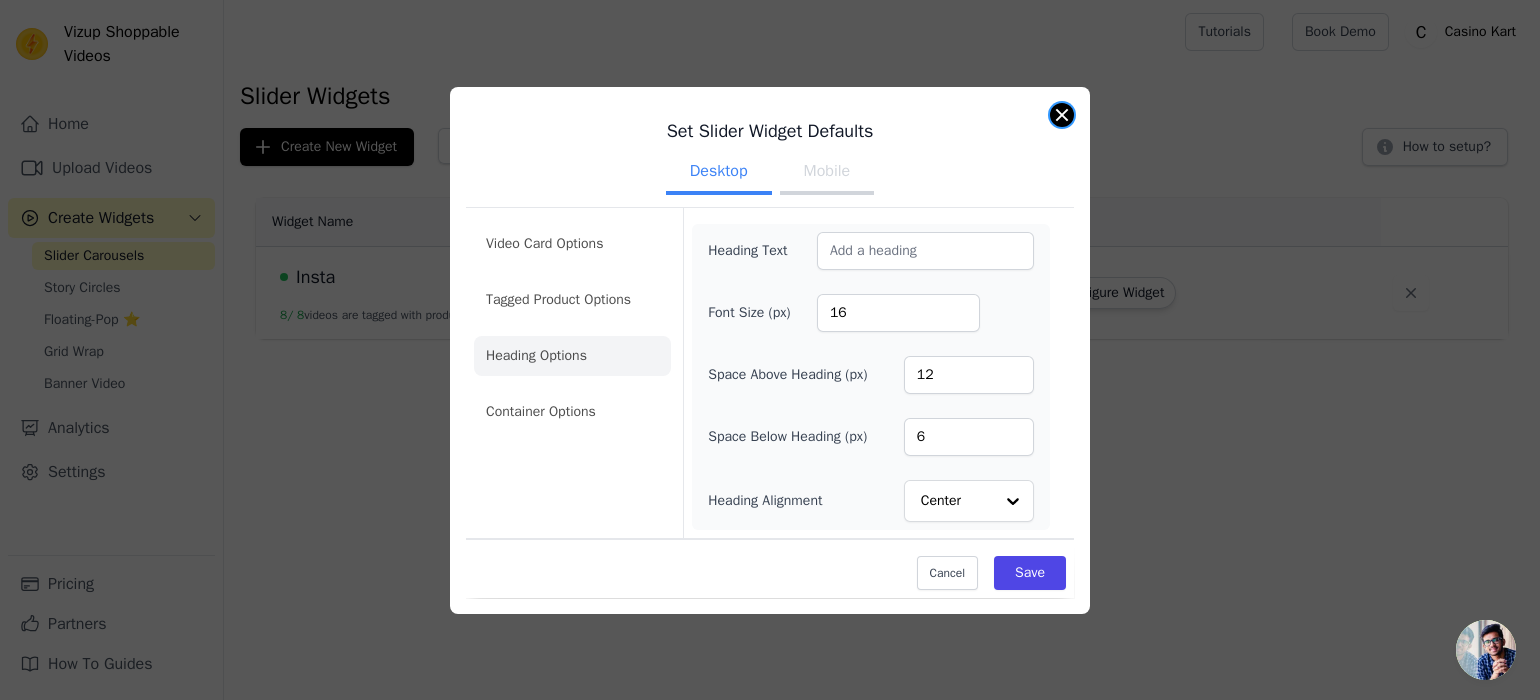 click at bounding box center [1062, 115] 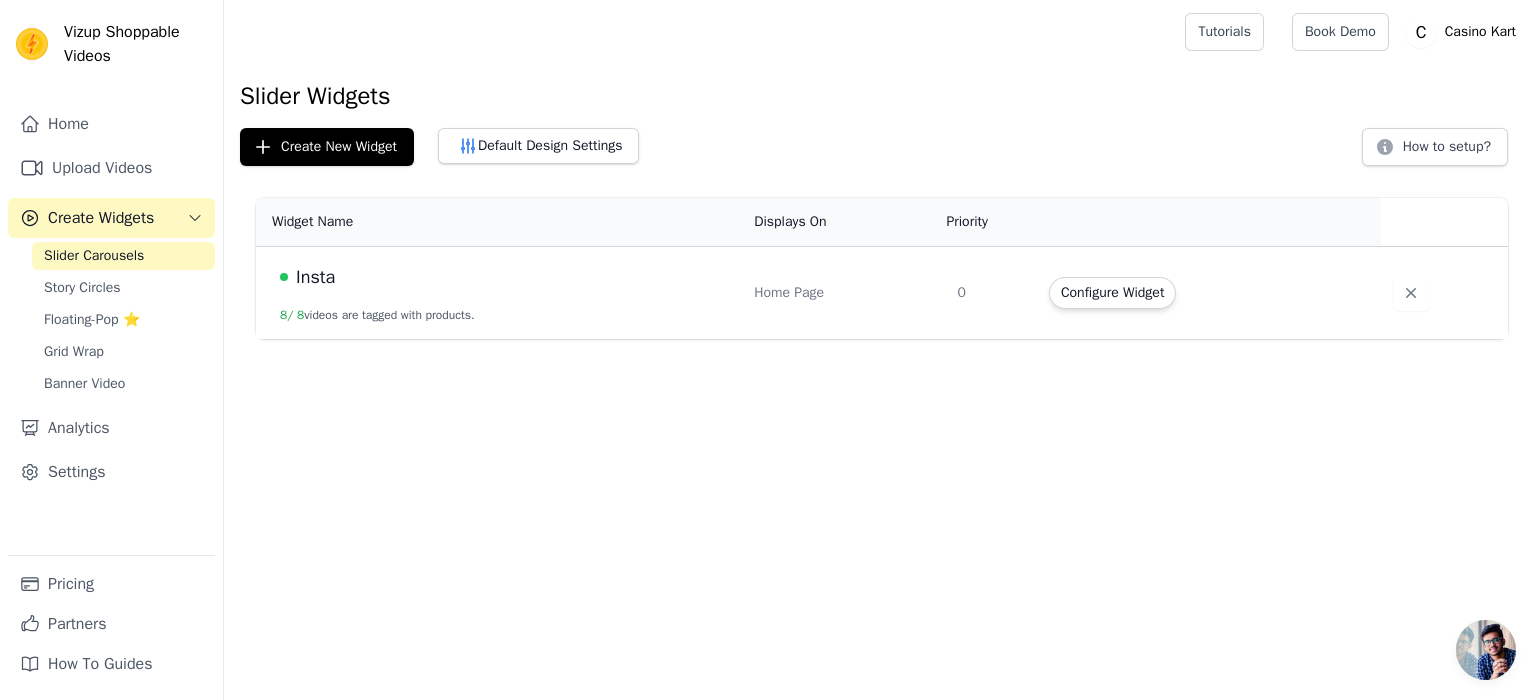 click on "8  /   8  videos are tagged with products." at bounding box center [377, 315] 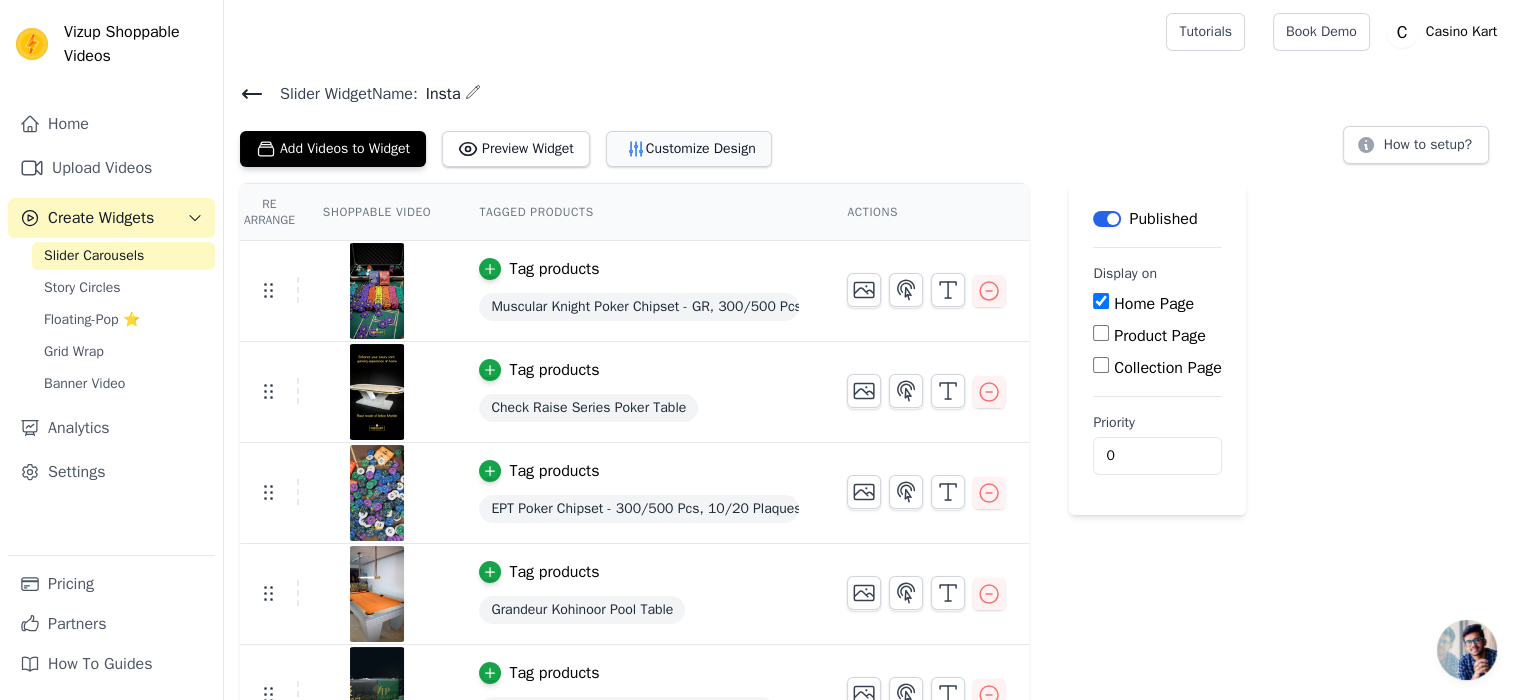 click on "Customize Design" at bounding box center [689, 149] 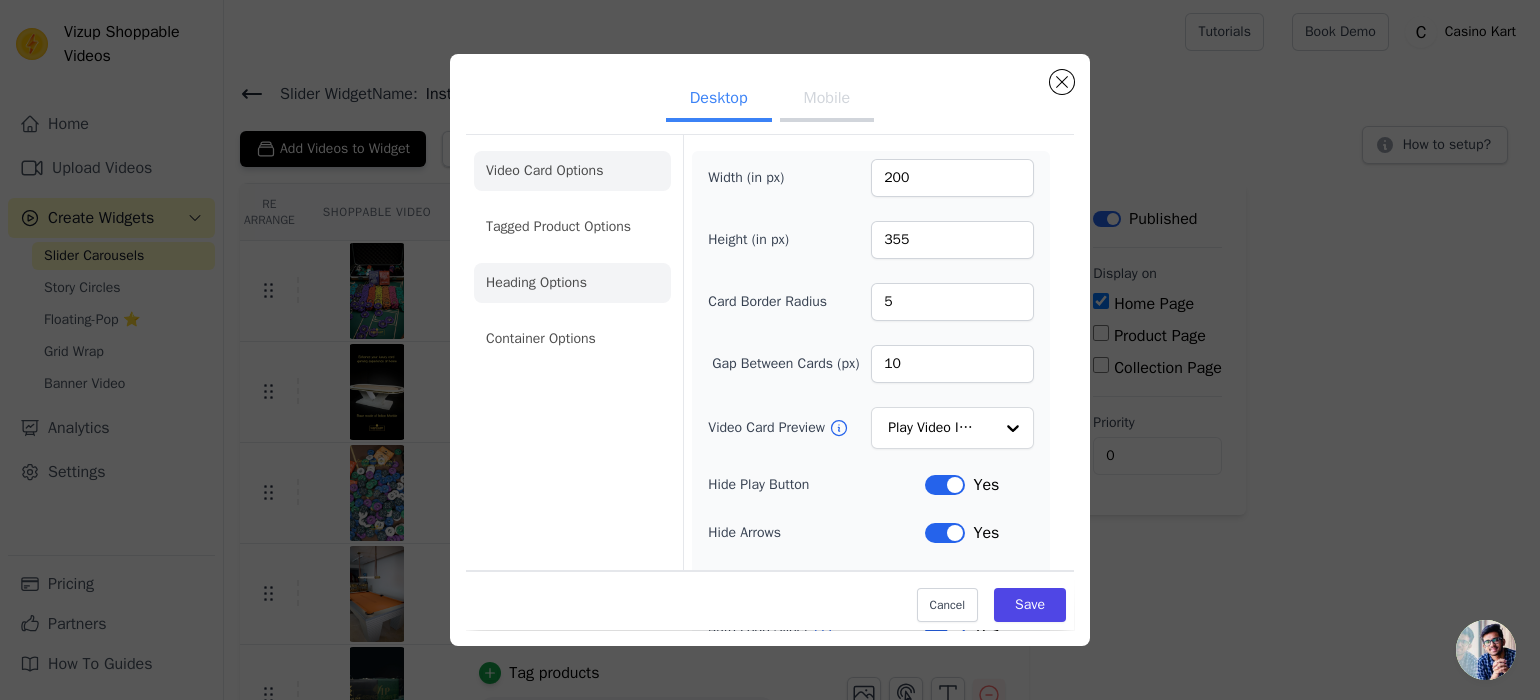click on "Heading Options" 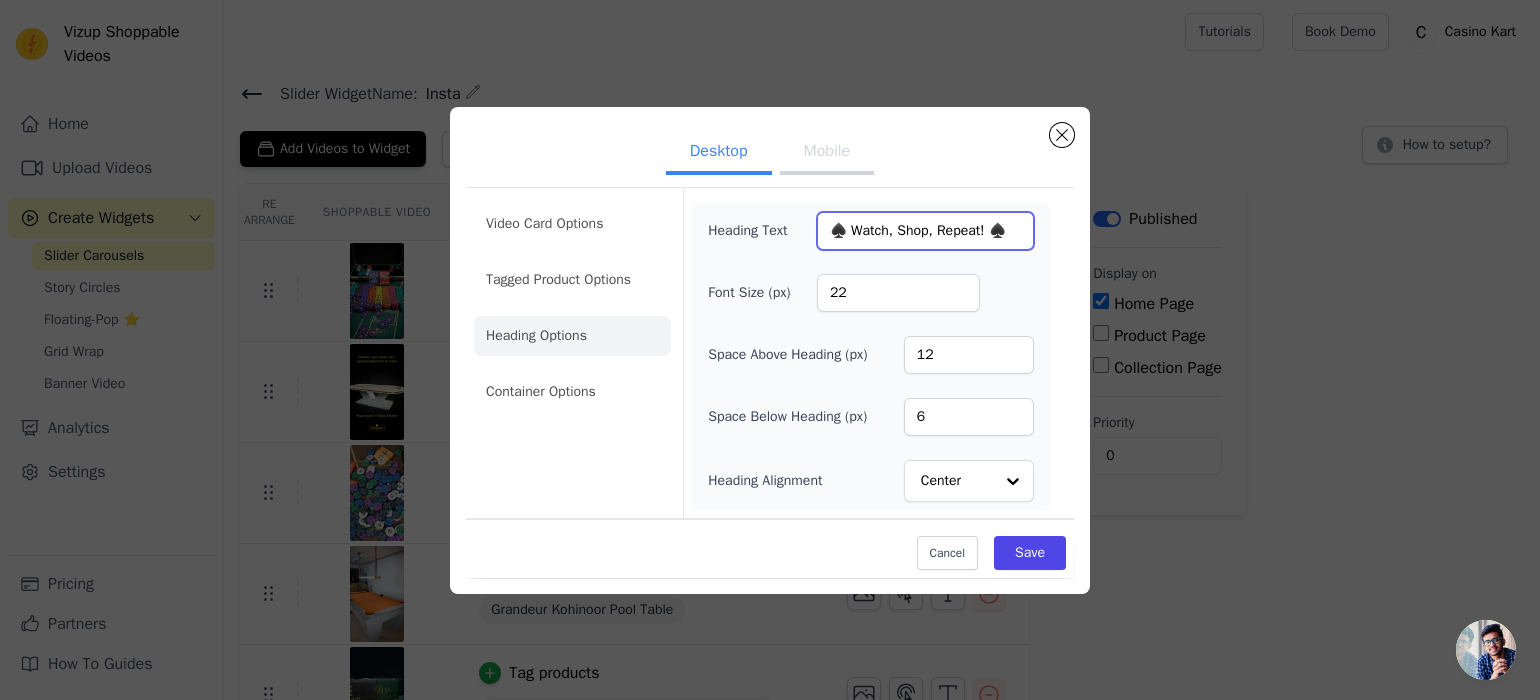click on "♠️ Watch, Shop, Repeat! ♠️" at bounding box center (925, 231) 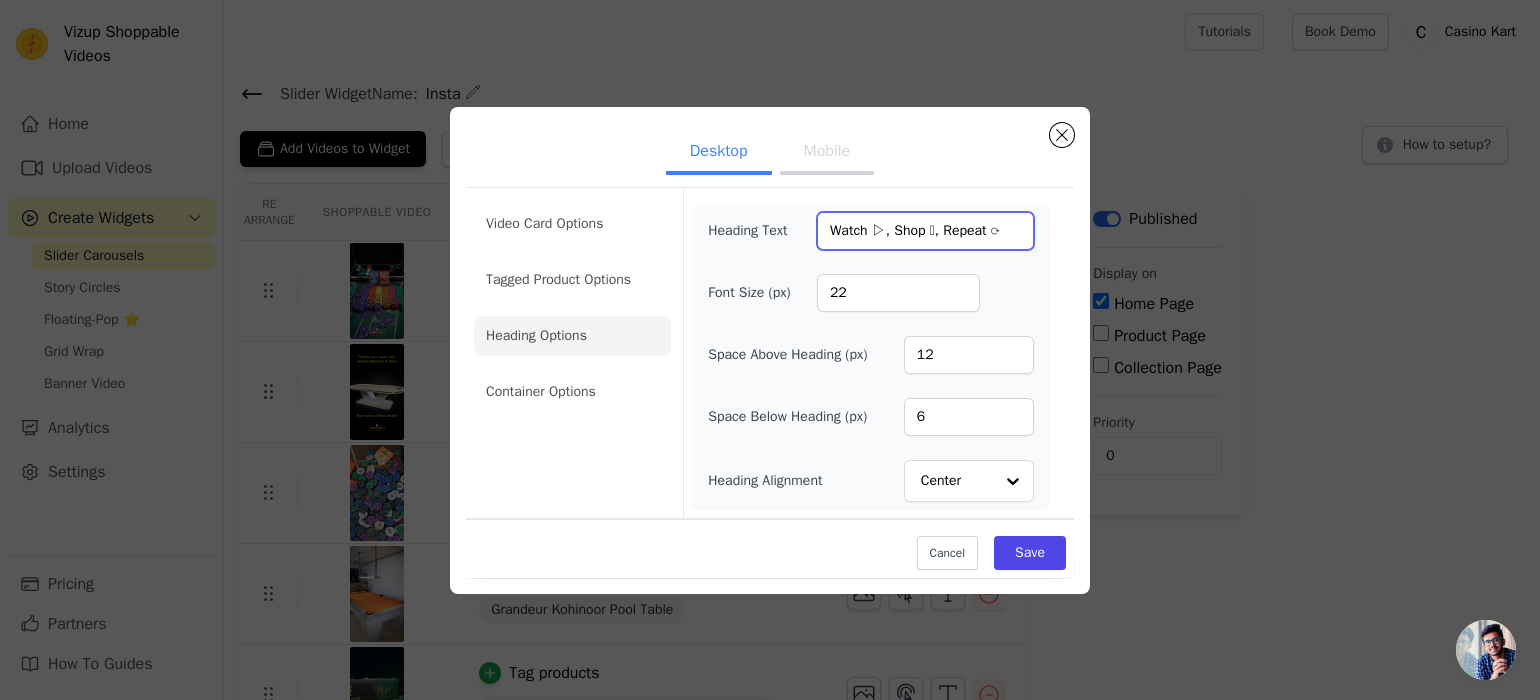 type on "Watch ▷, Shop 𖠩, Repeat ⟳" 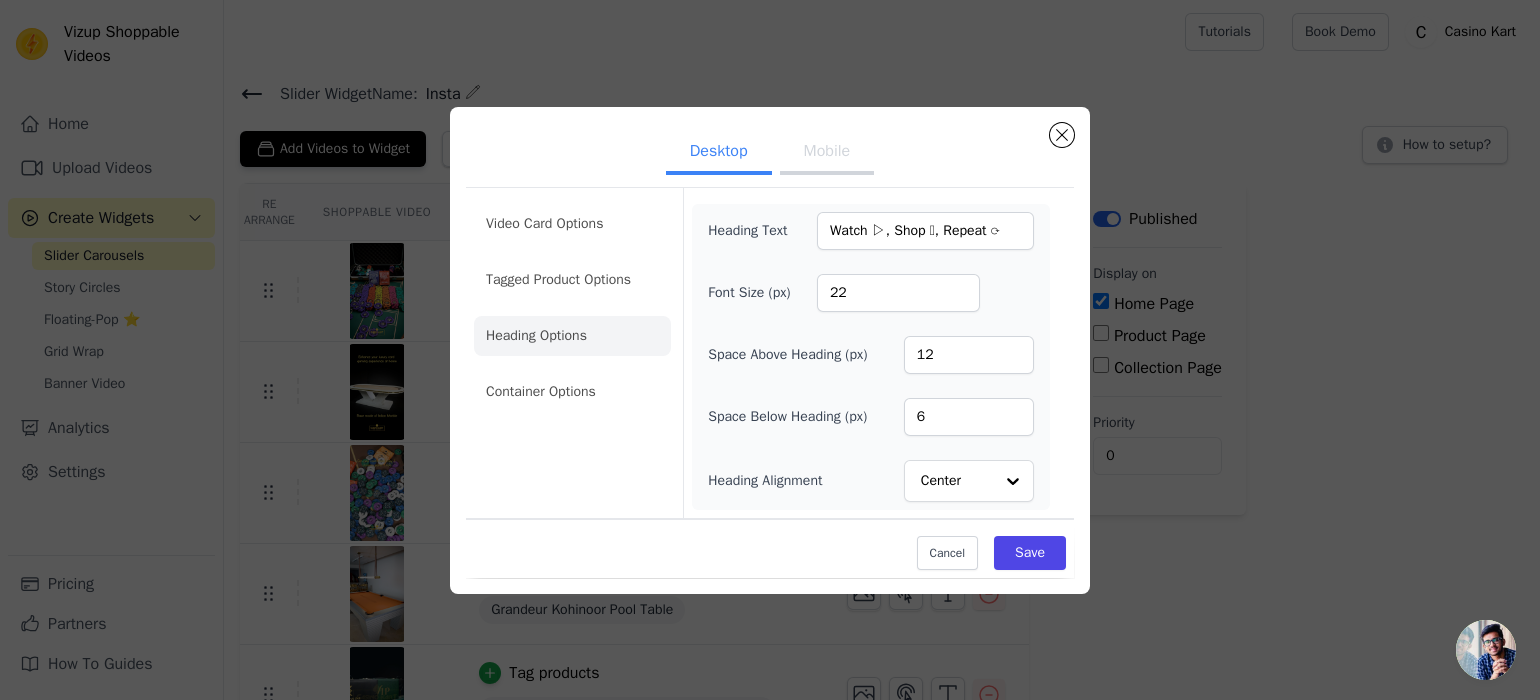 click on "Mobile" at bounding box center (827, 153) 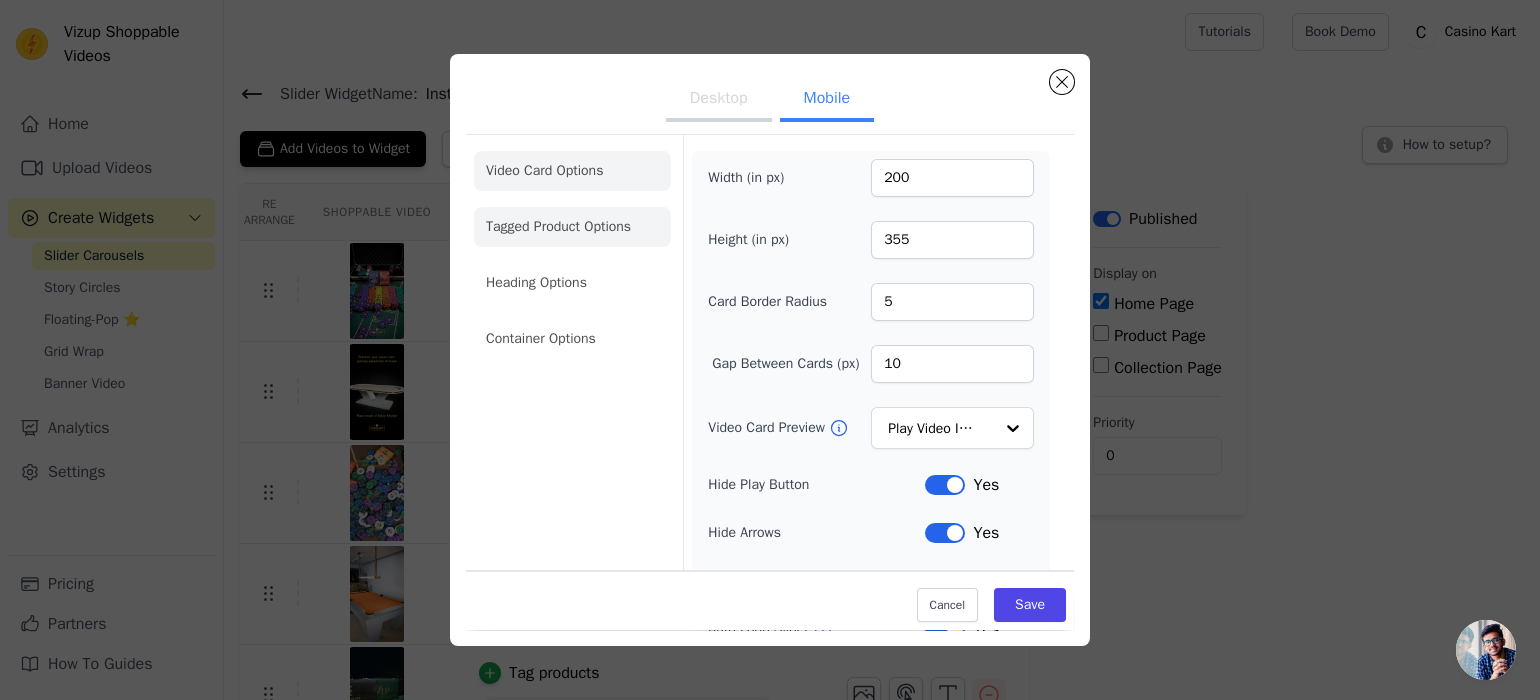 click on "Heading Options" 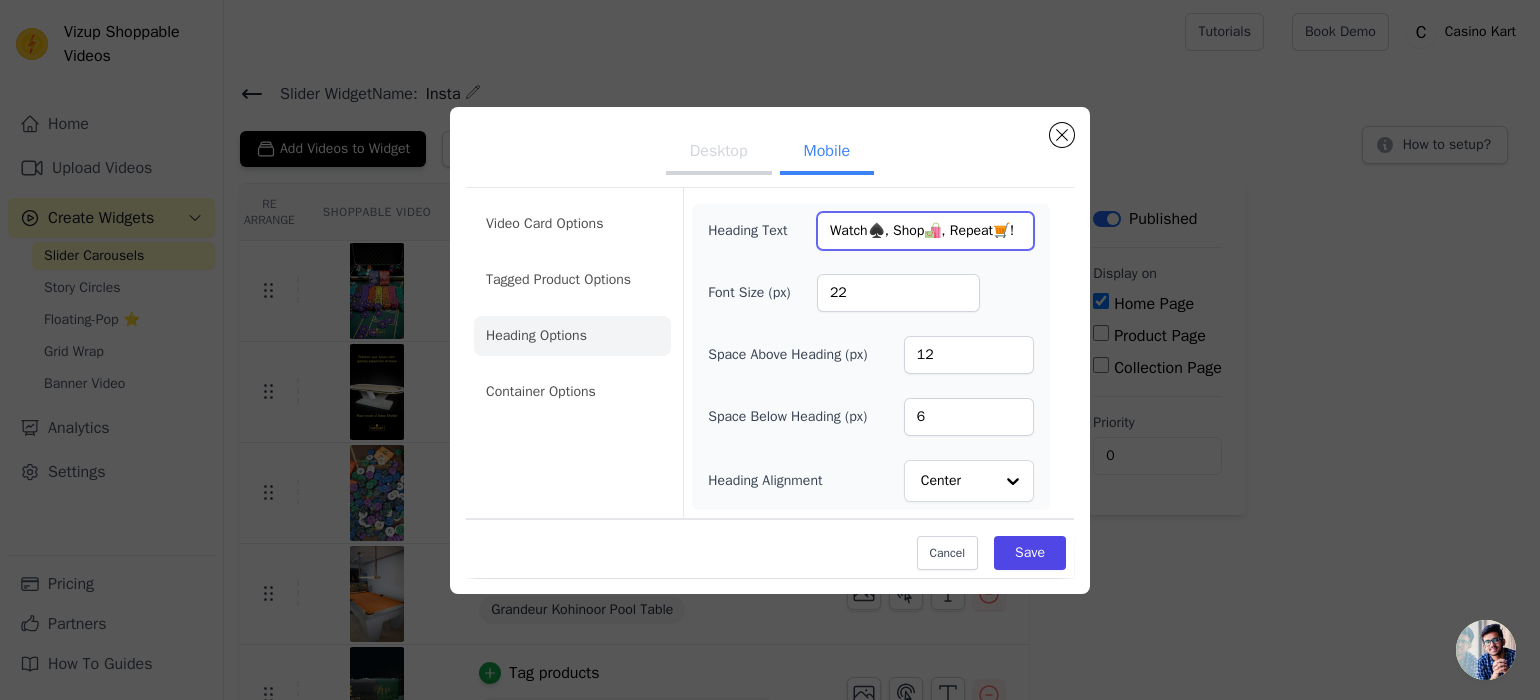 click on "Watch♠️, Shop🛍️, Repeat🛒!" at bounding box center [925, 231] 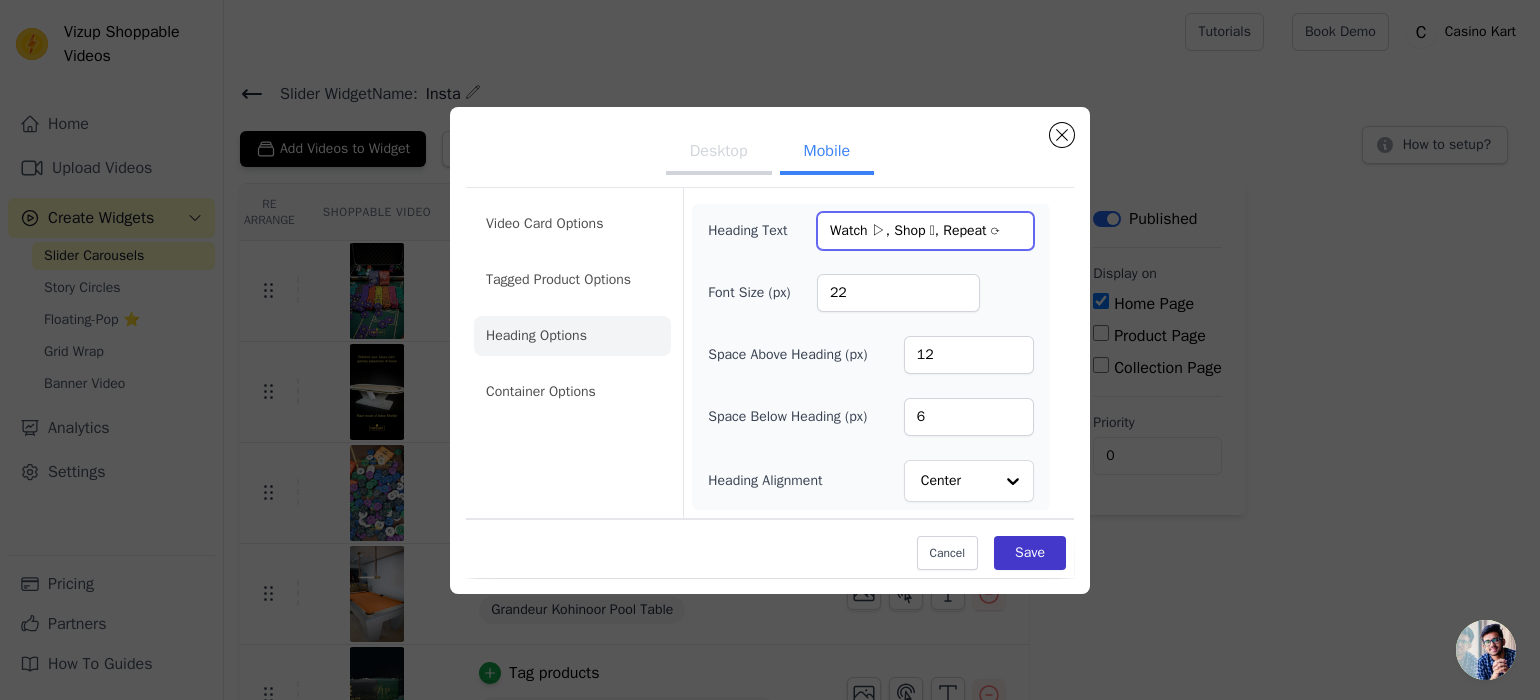 type on "Watch ▷, Shop 𖠩, Repeat ⟳" 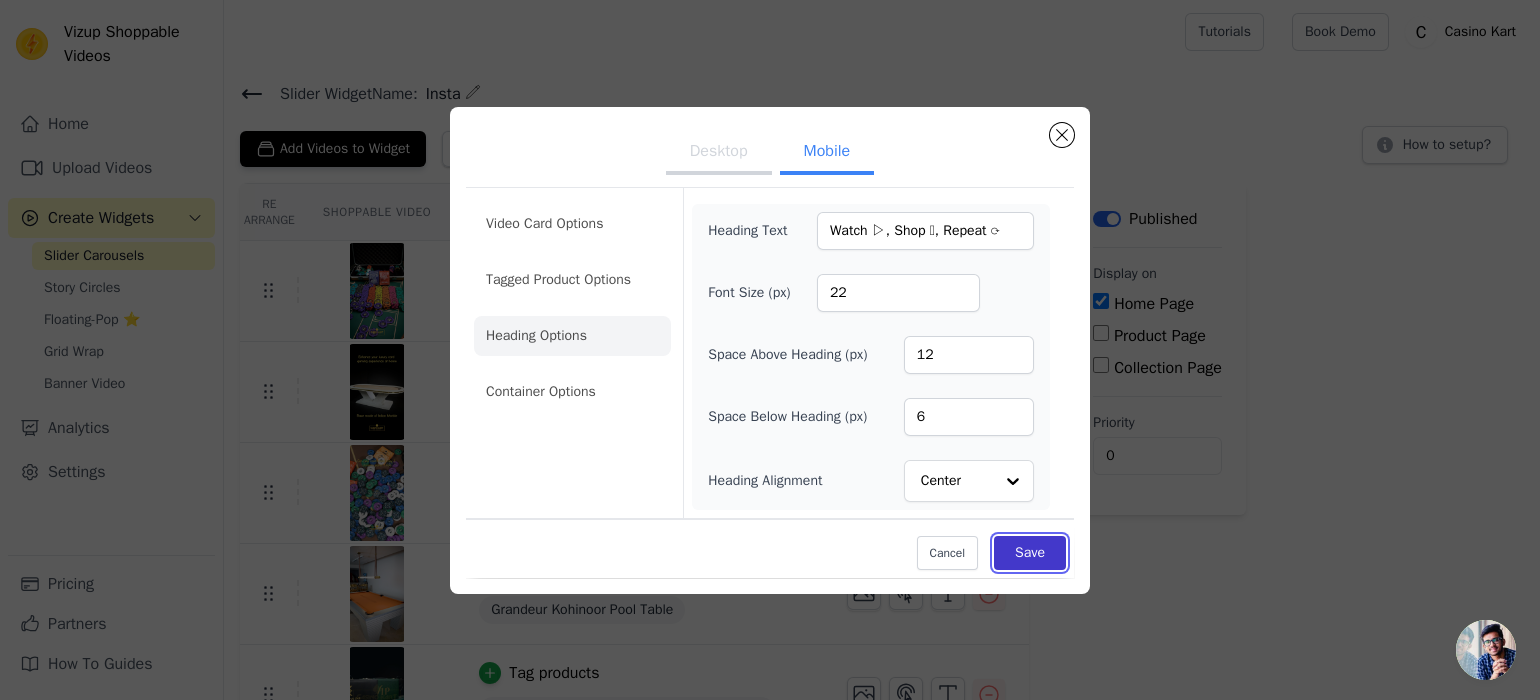 click on "Save" at bounding box center [1030, 553] 